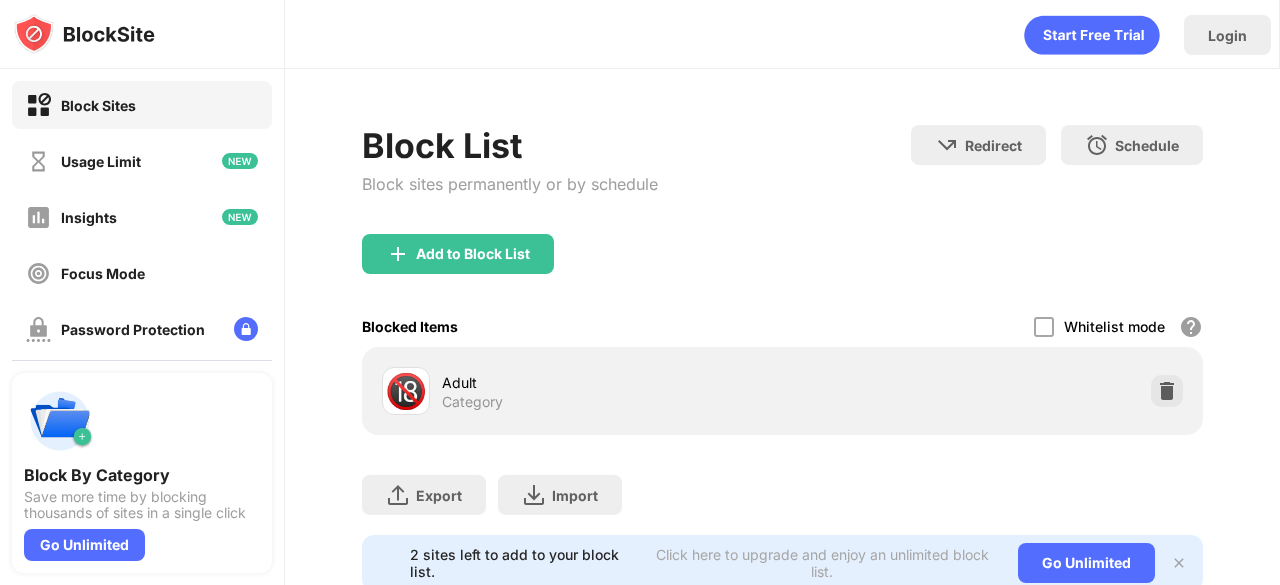 scroll, scrollTop: 0, scrollLeft: 0, axis: both 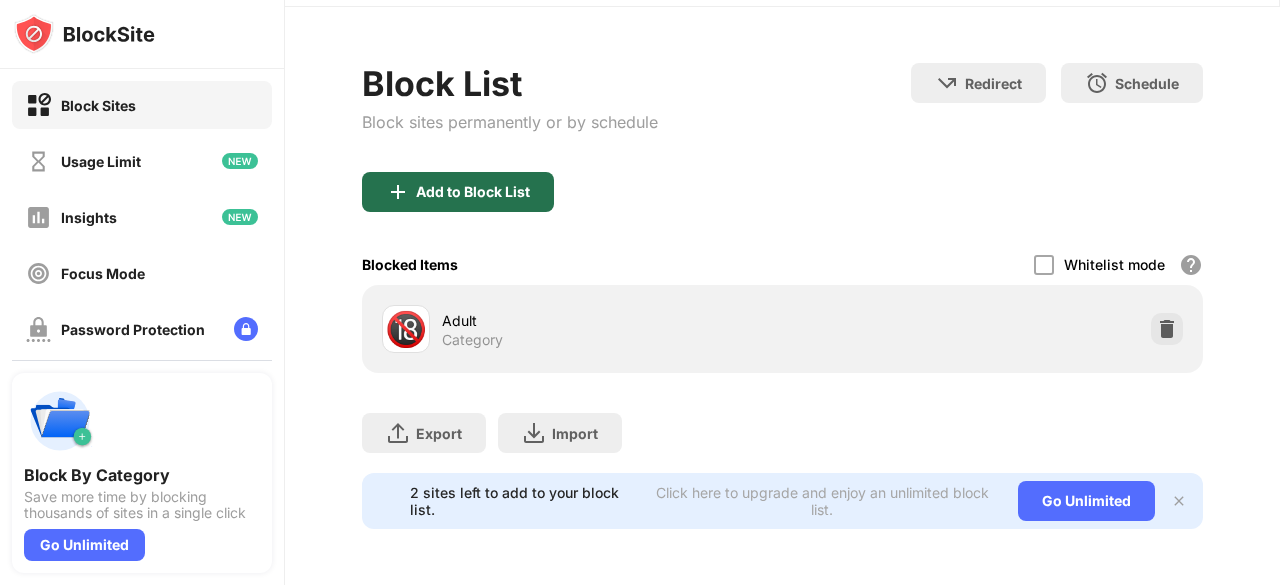 click on "Add to Block List" at bounding box center [473, 192] 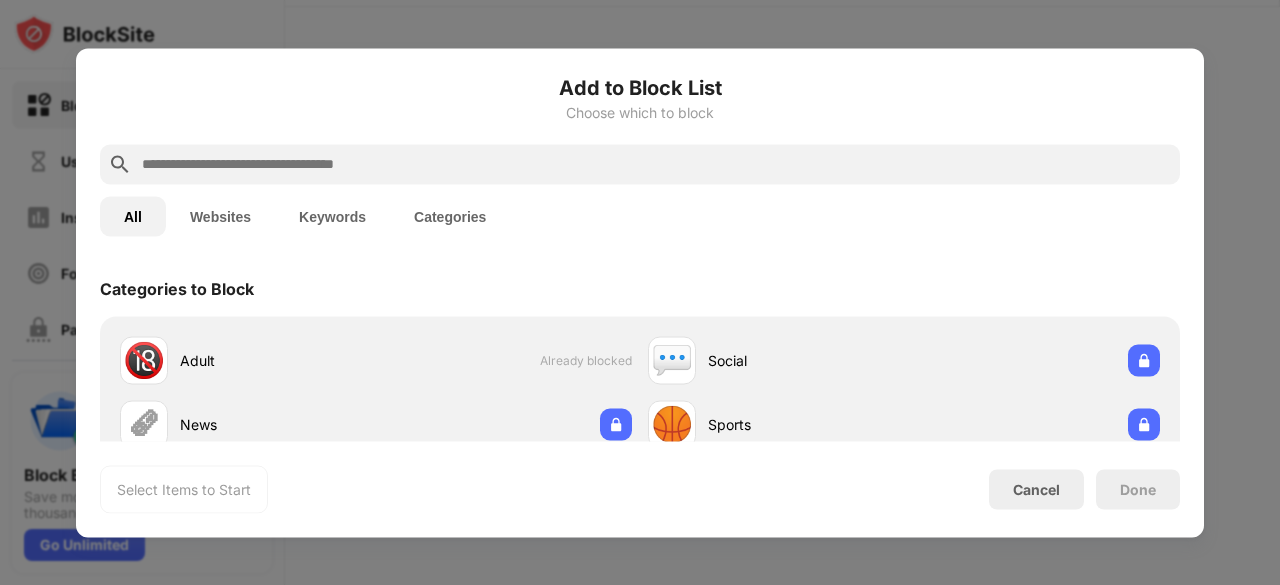 click on "Add to Block List Choose which to block" at bounding box center (640, 108) 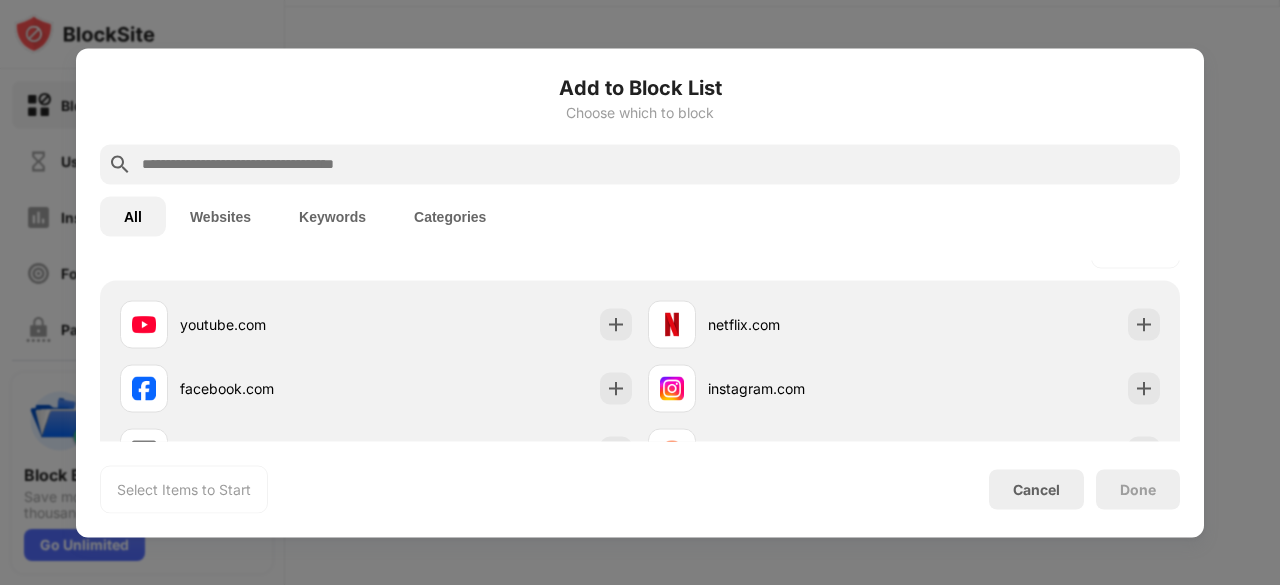 scroll, scrollTop: 315, scrollLeft: 0, axis: vertical 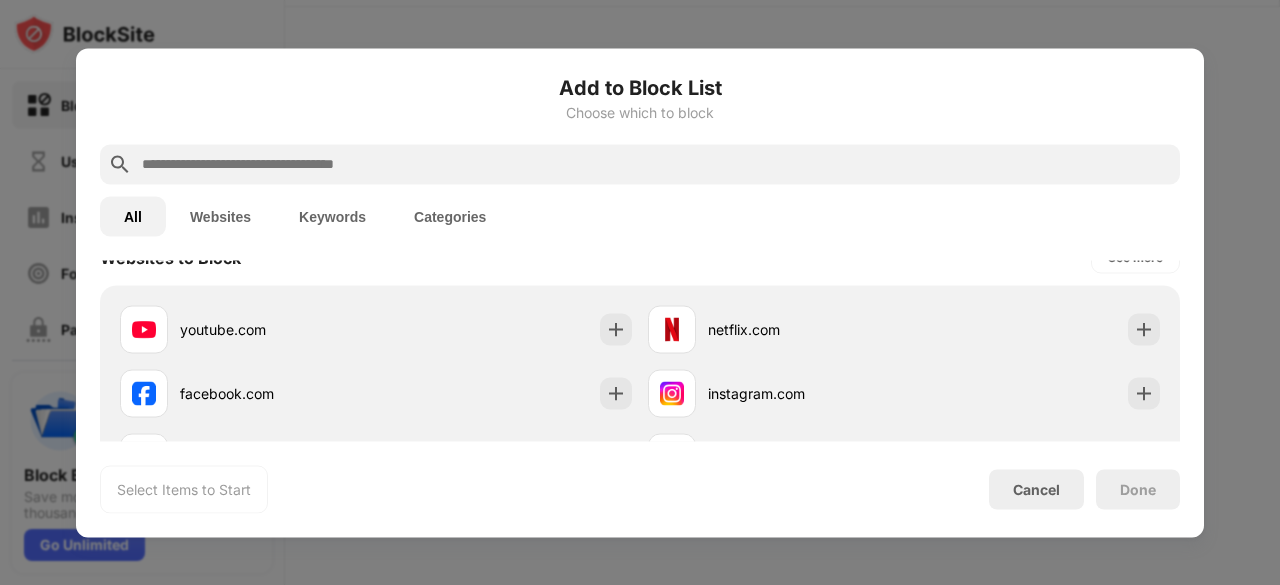 click at bounding box center (656, 164) 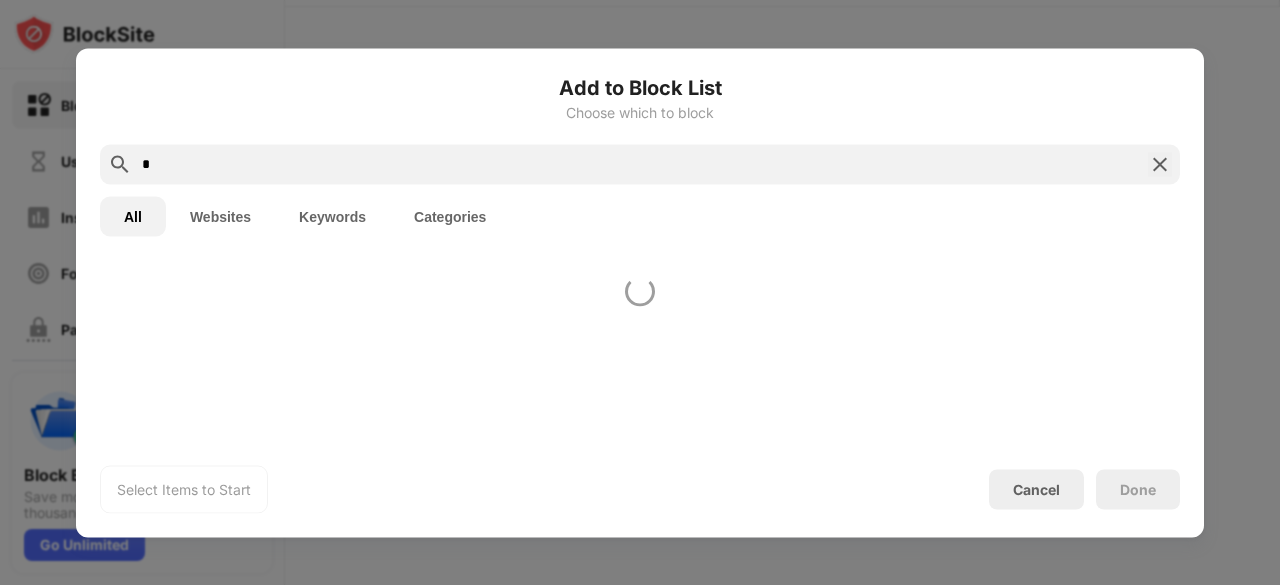 scroll, scrollTop: 0, scrollLeft: 0, axis: both 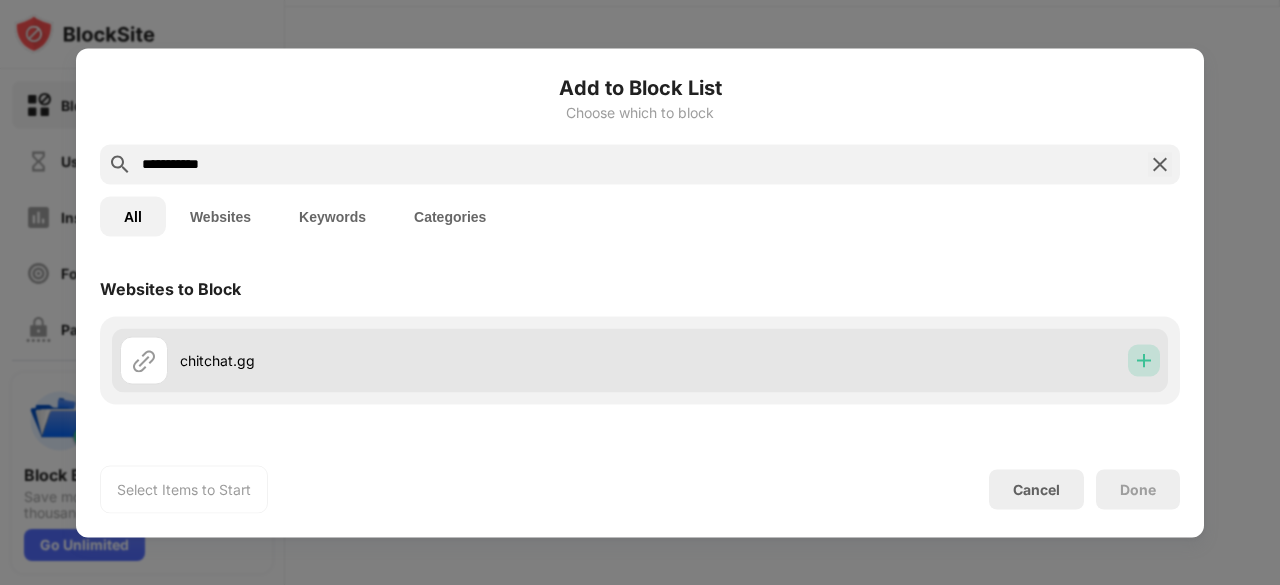 click at bounding box center (1144, 360) 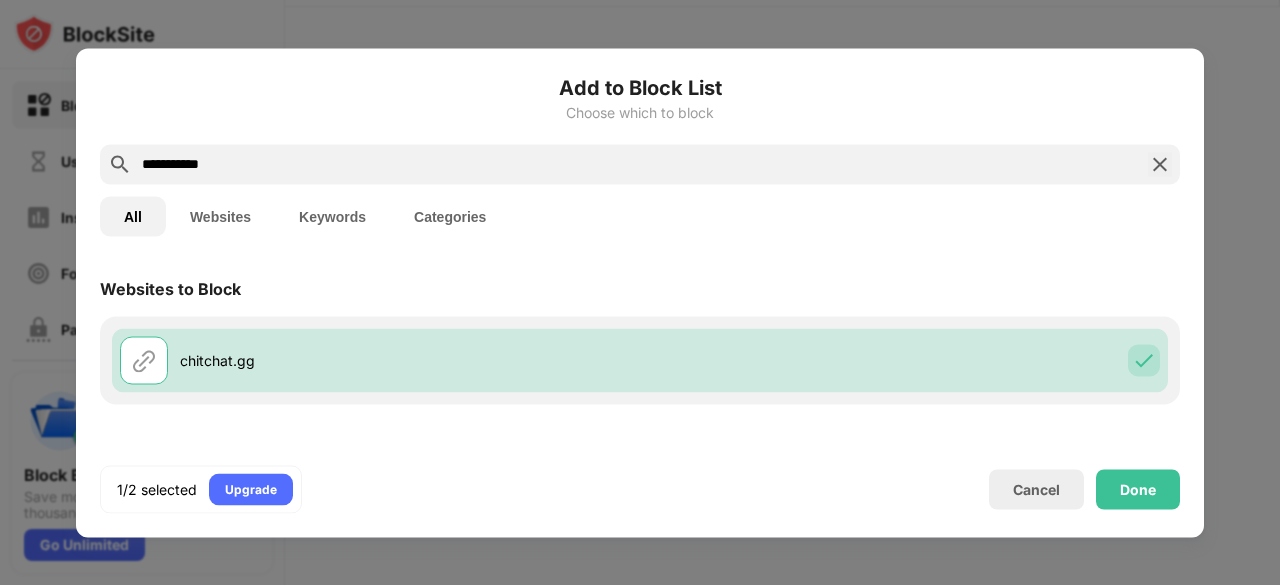 click on "Add to Block List Choose which to block" at bounding box center [640, 108] 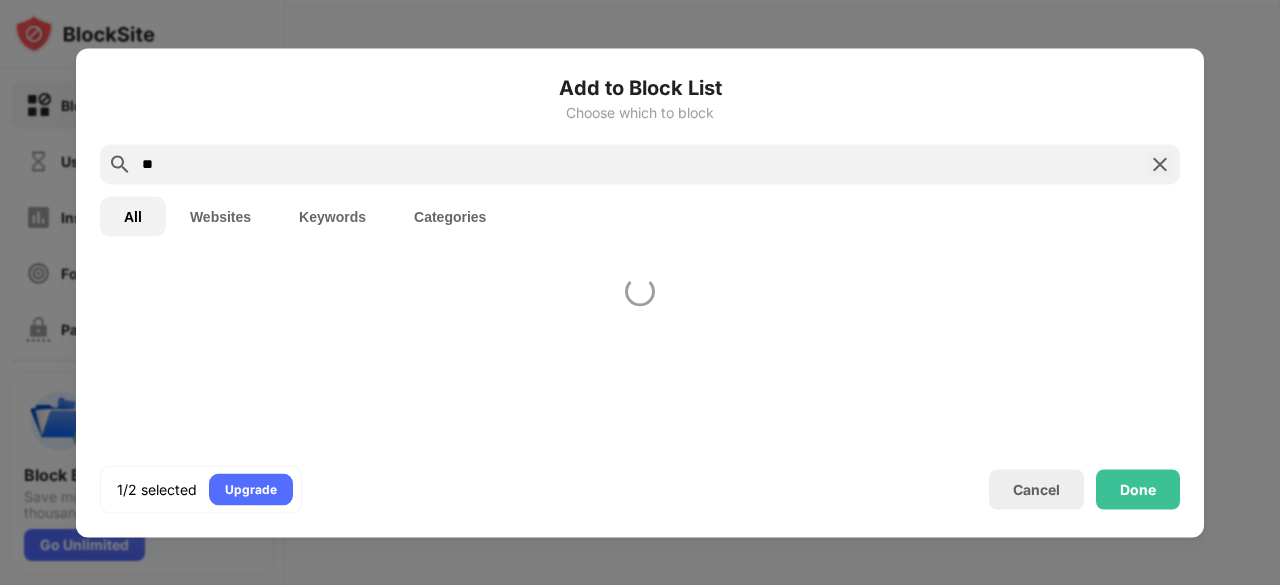 type on "*" 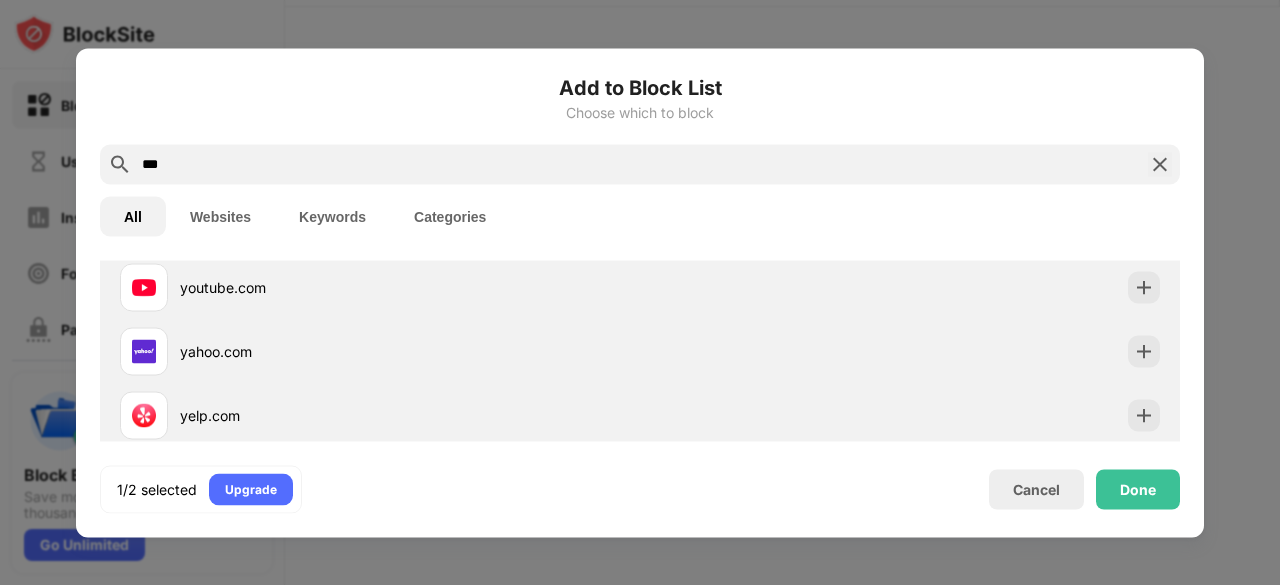 scroll, scrollTop: 138, scrollLeft: 0, axis: vertical 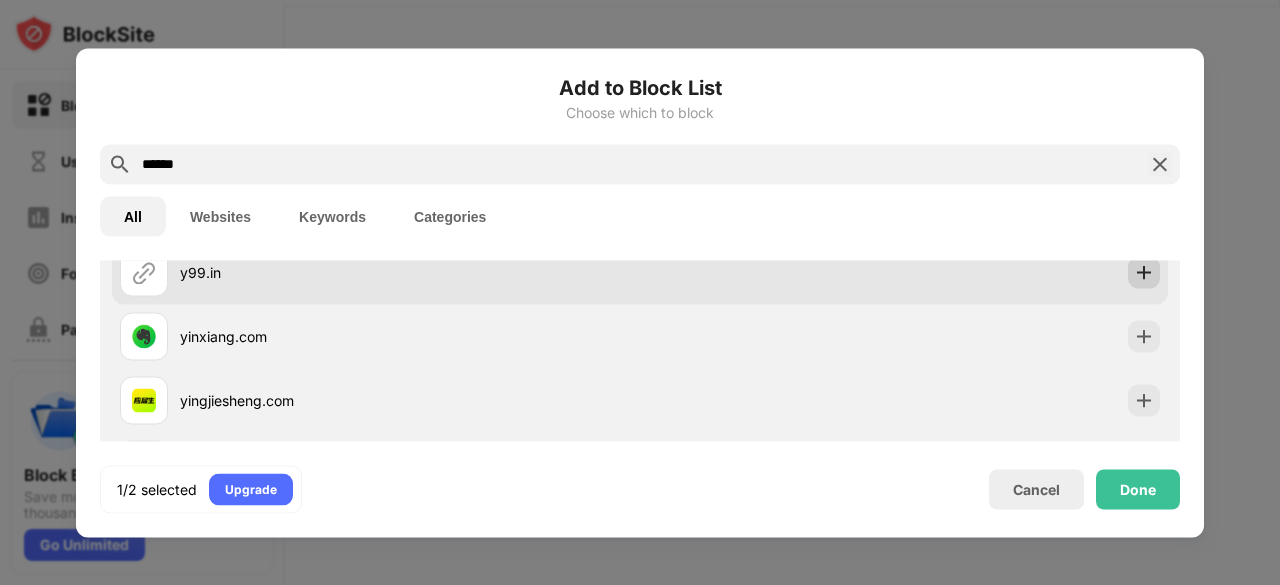 type on "******" 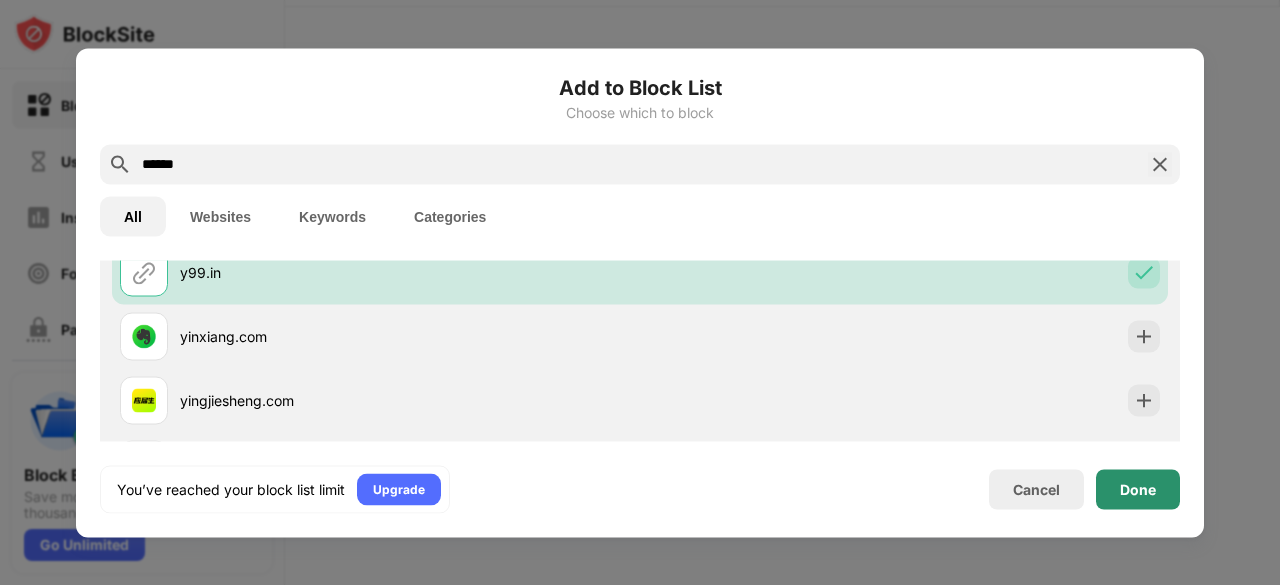 click on "Done" at bounding box center [1138, 489] 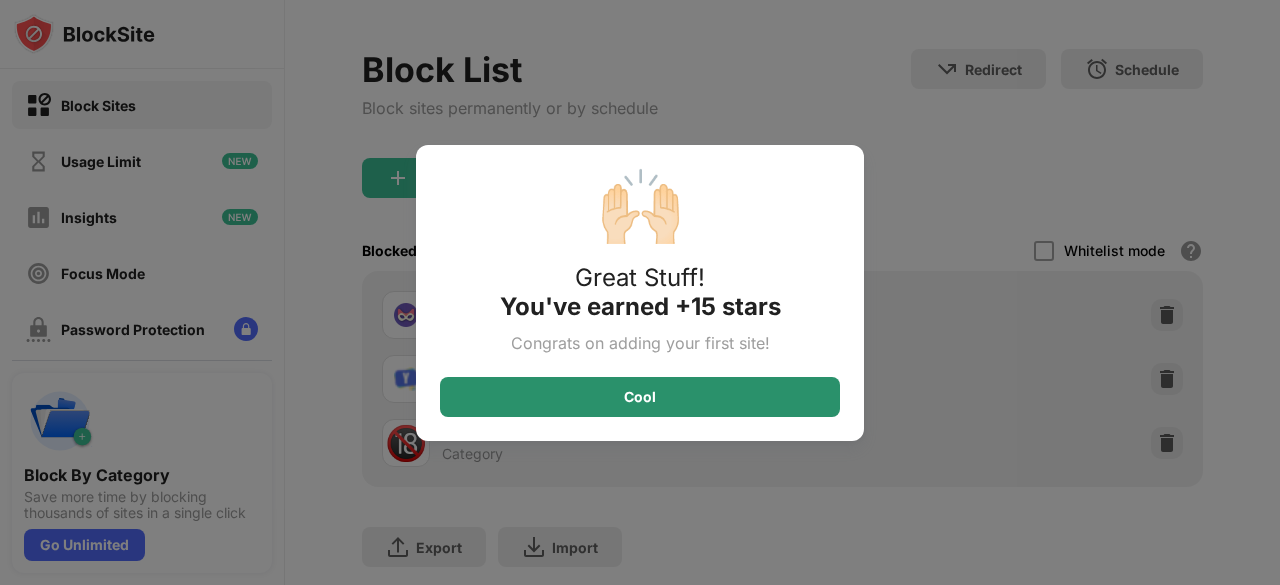click on "Cool" at bounding box center (640, 397) 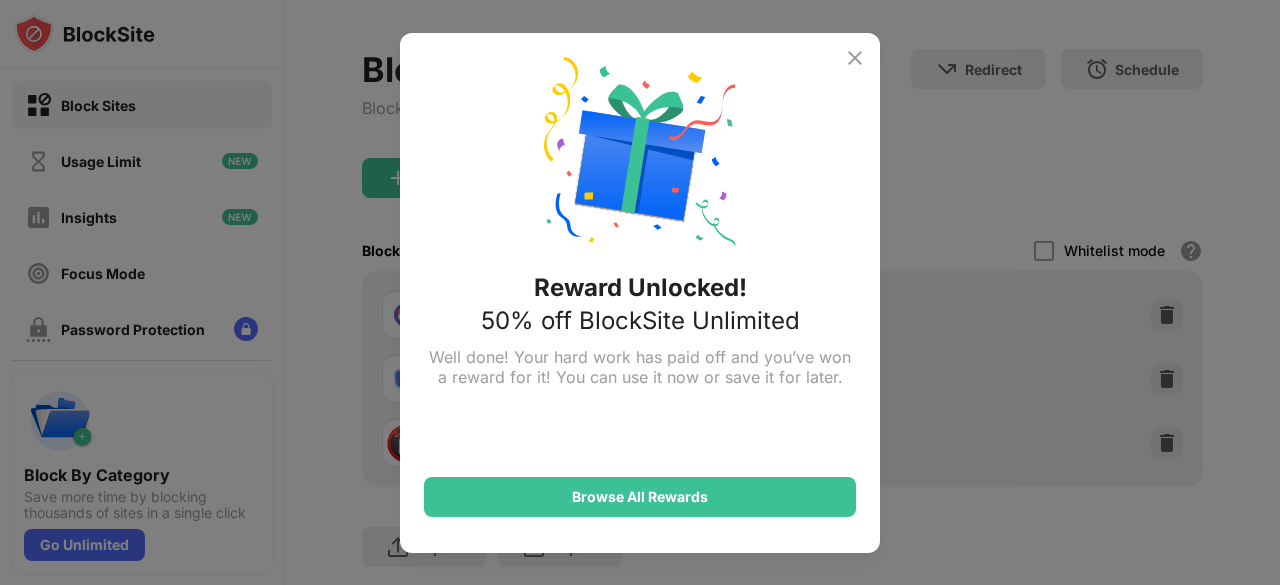 click on "Reward Unlocked! 50% off BlockSite Unlimited Well done! Your hard work has paid off and you’ve won a reward for it! You can use it now or save it for later. Browse All Rewards" at bounding box center (640, 293) 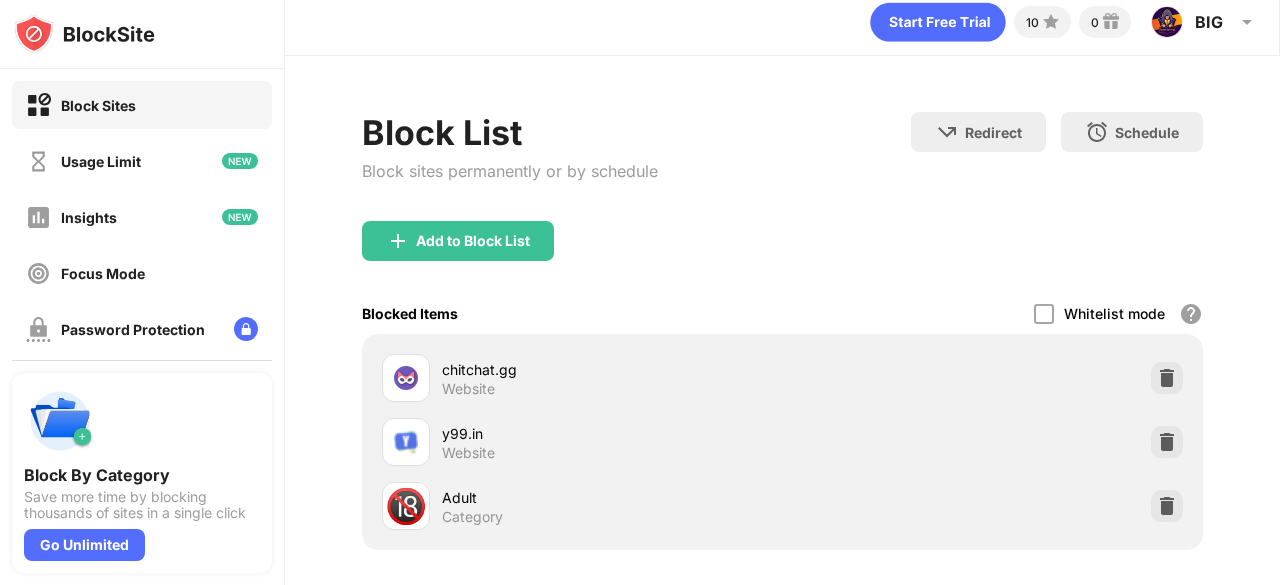 scroll, scrollTop: 0, scrollLeft: 0, axis: both 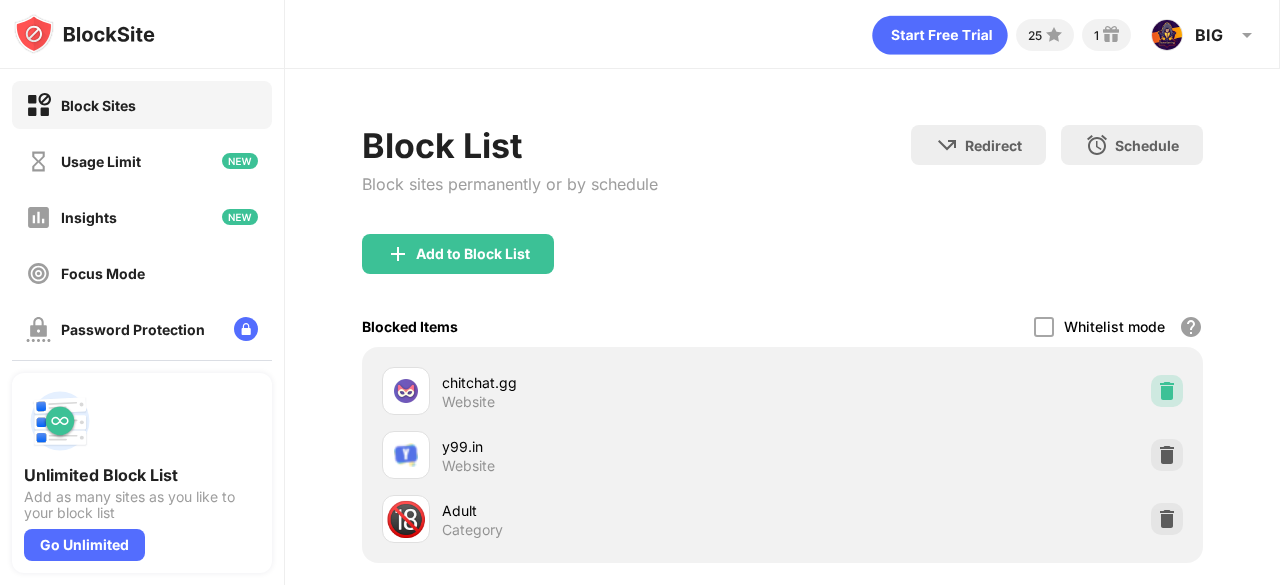 click at bounding box center [1167, 391] 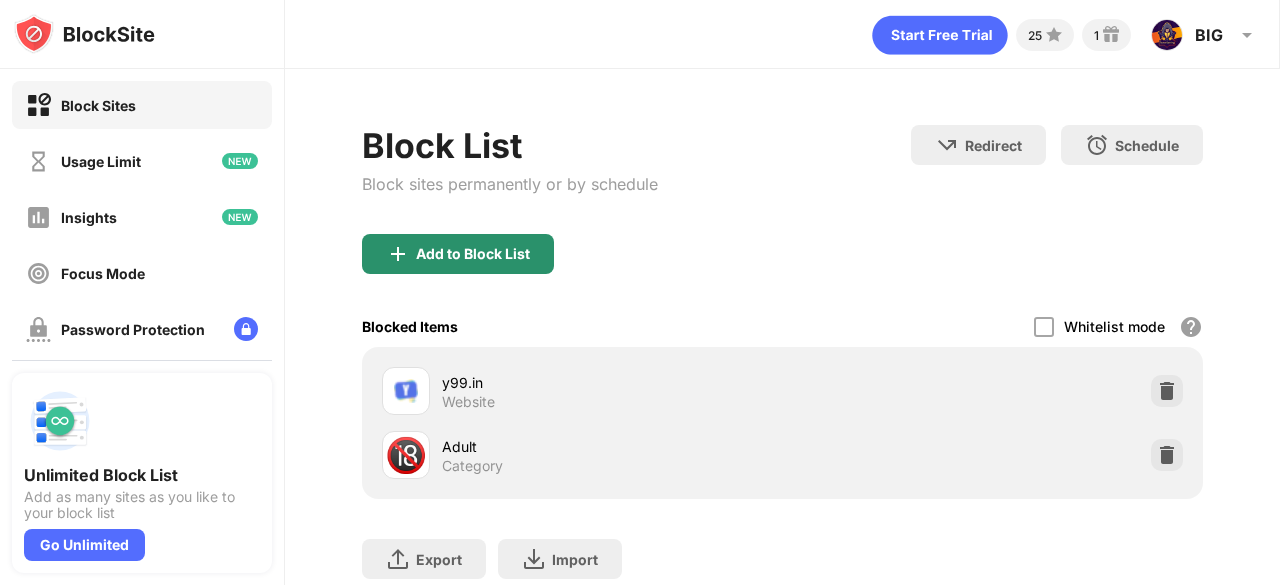 click on "Add to Block List" at bounding box center [473, 254] 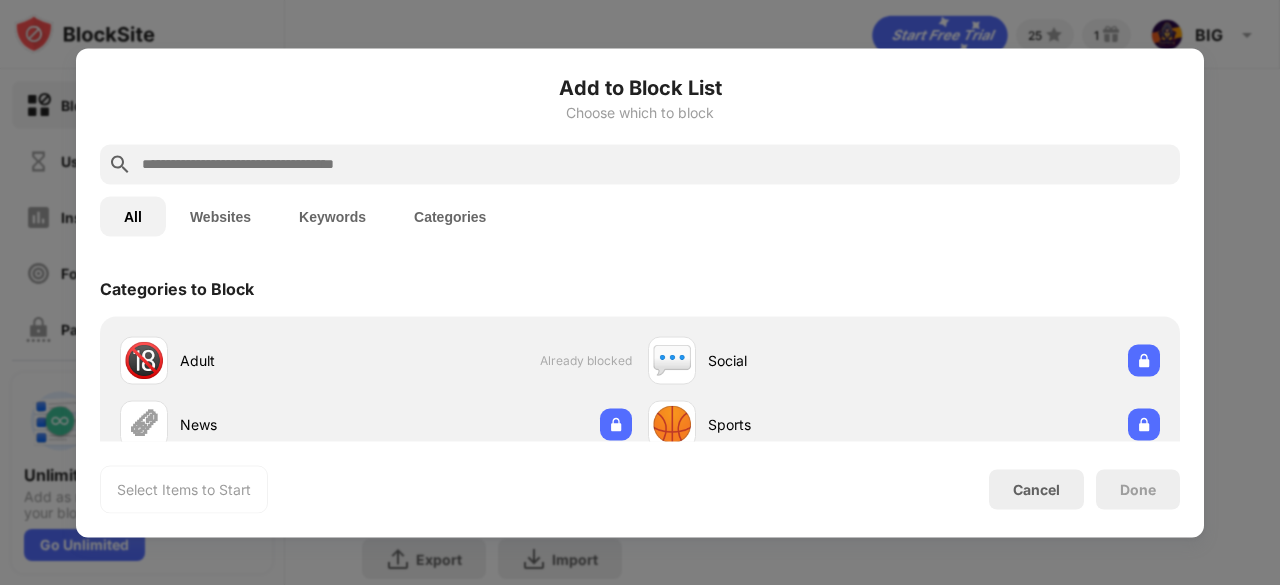 click at bounding box center (656, 164) 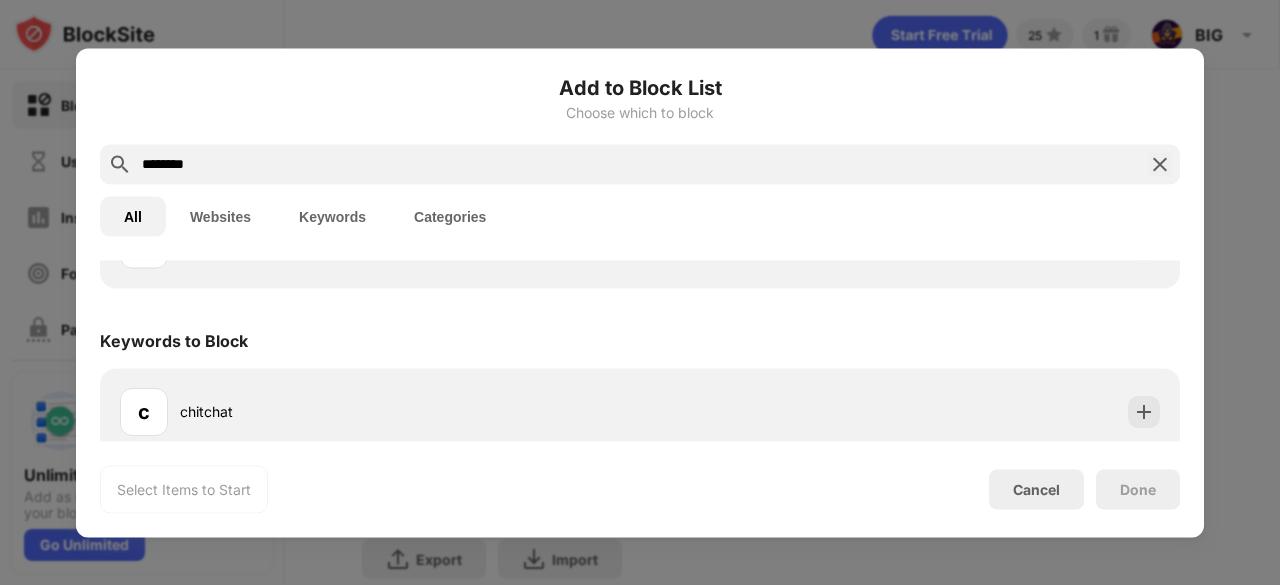scroll, scrollTop: 450, scrollLeft: 0, axis: vertical 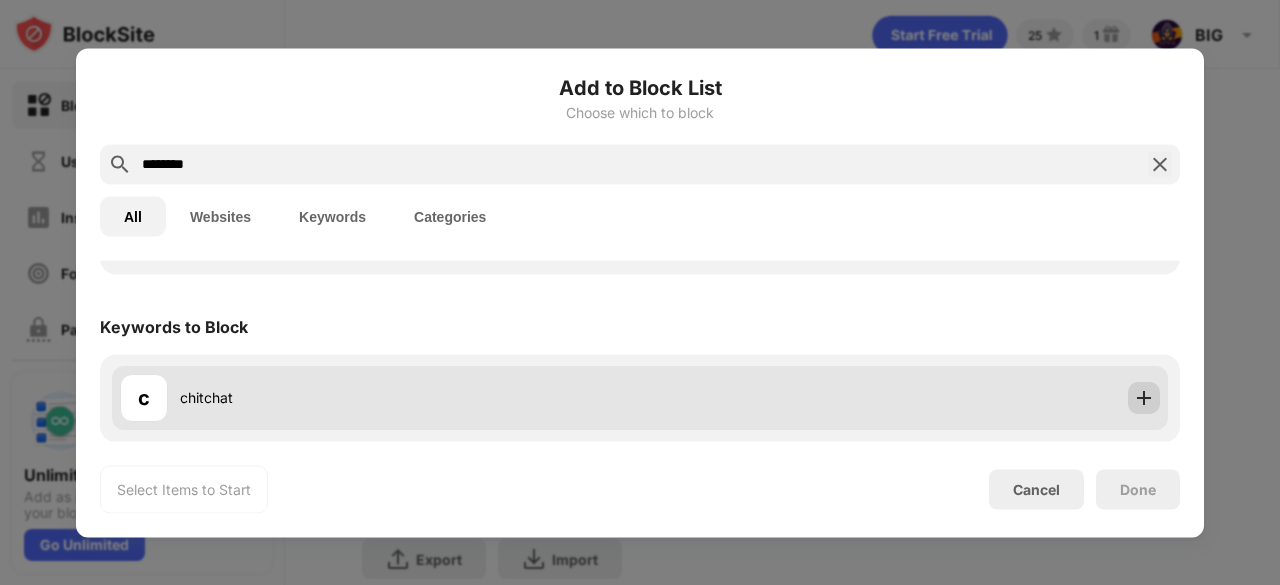 type on "********" 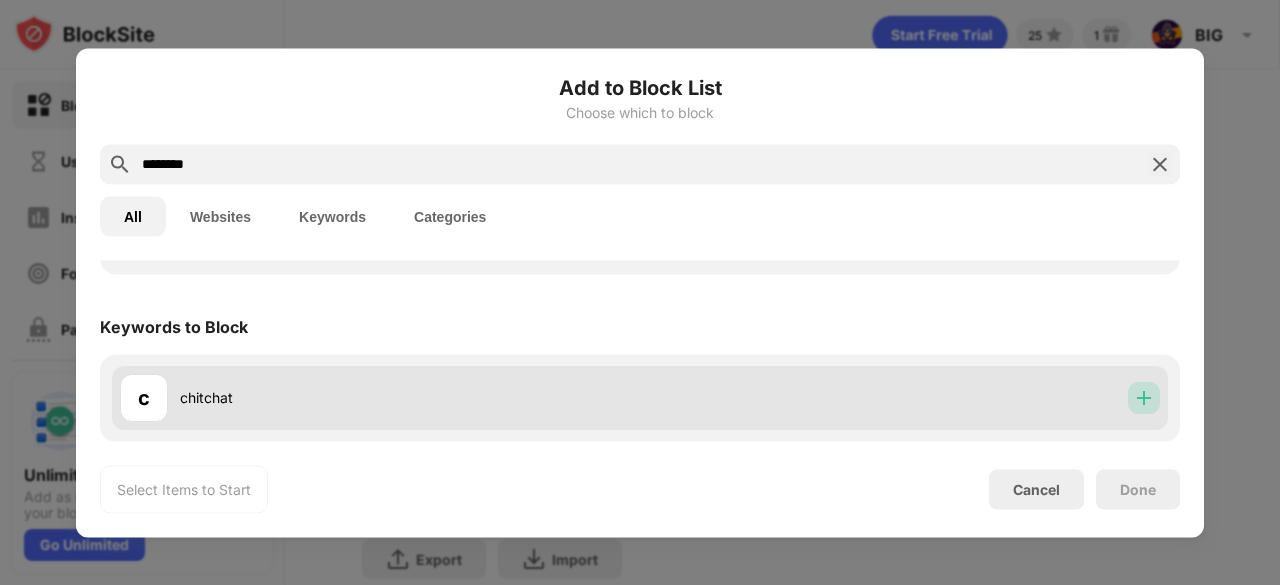 click at bounding box center (1144, 398) 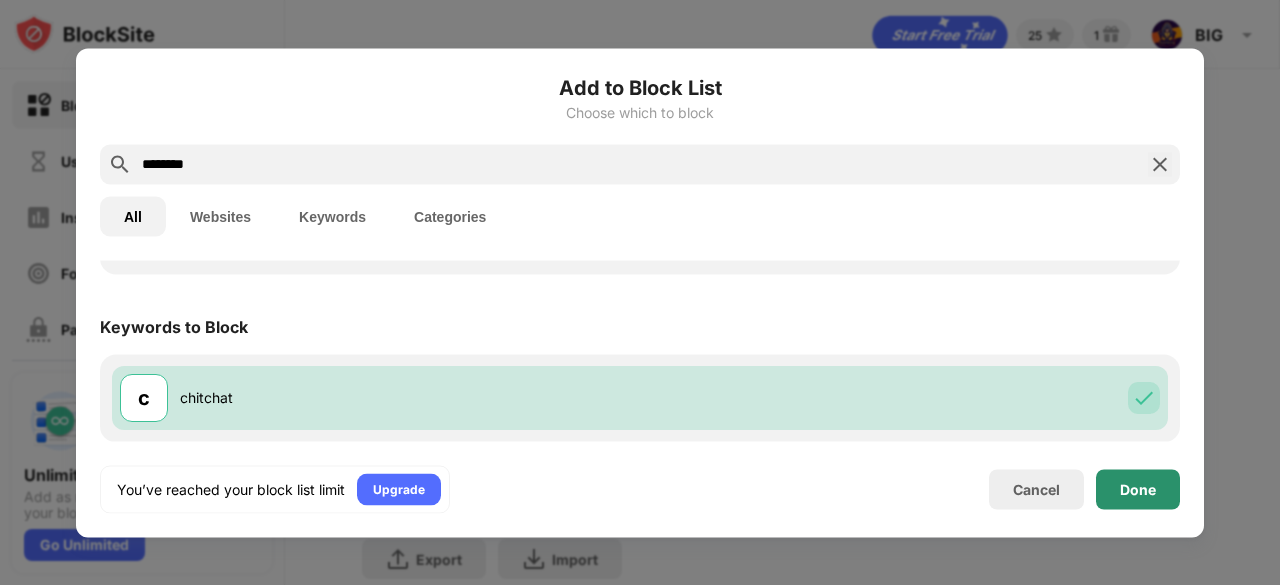 click on "Done" at bounding box center [1138, 489] 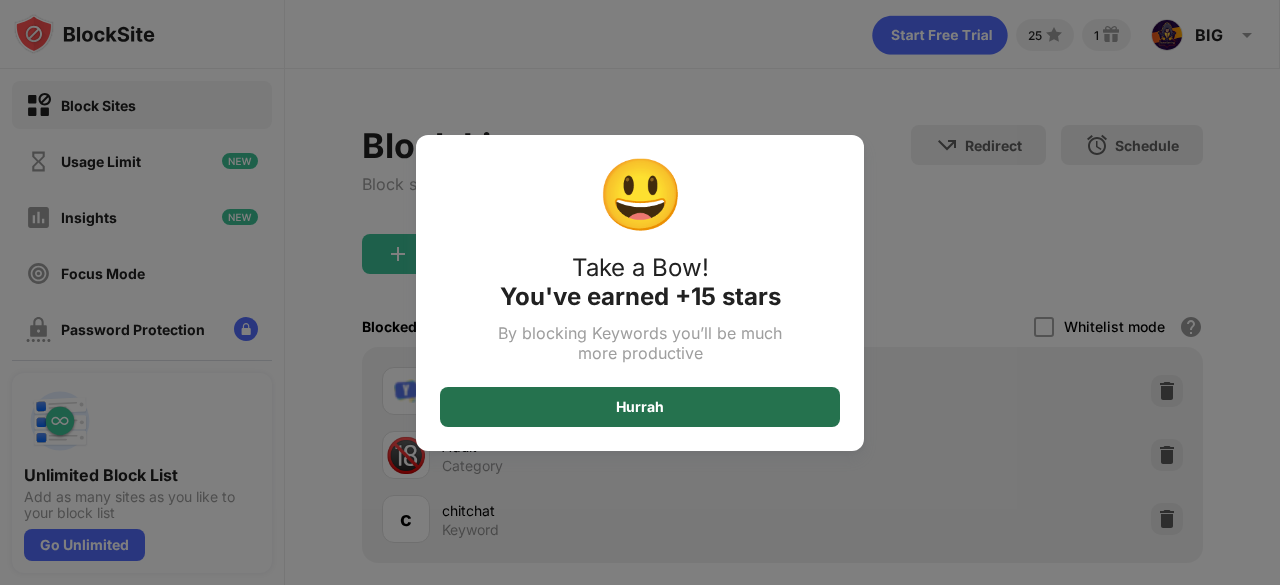 click on "Hurrah" at bounding box center [640, 407] 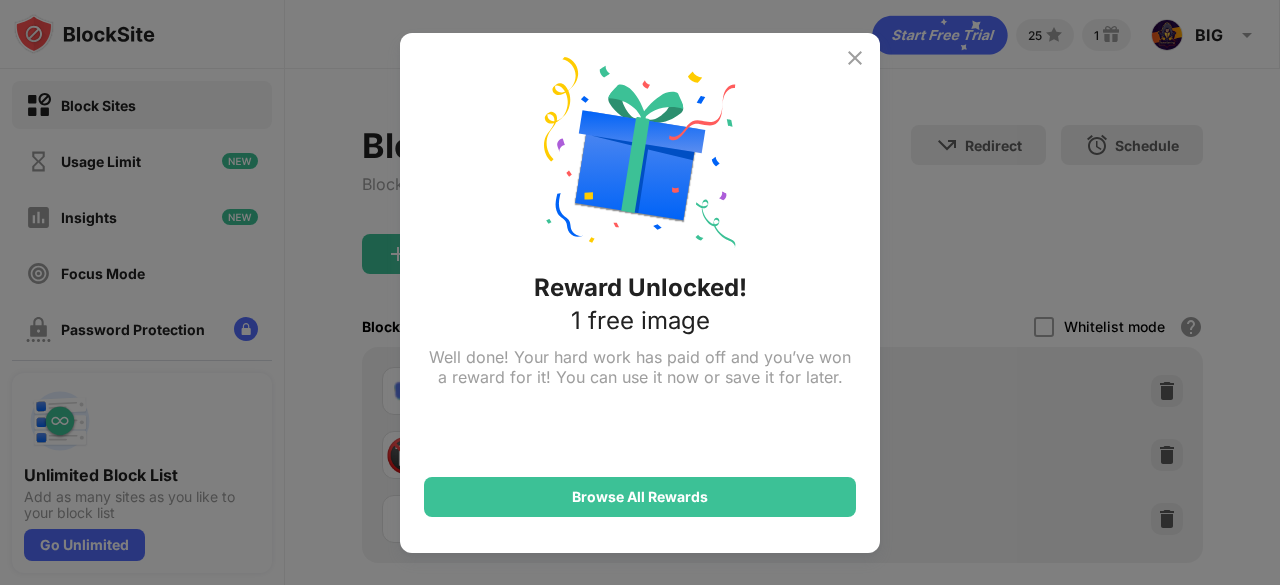 click at bounding box center (855, 58) 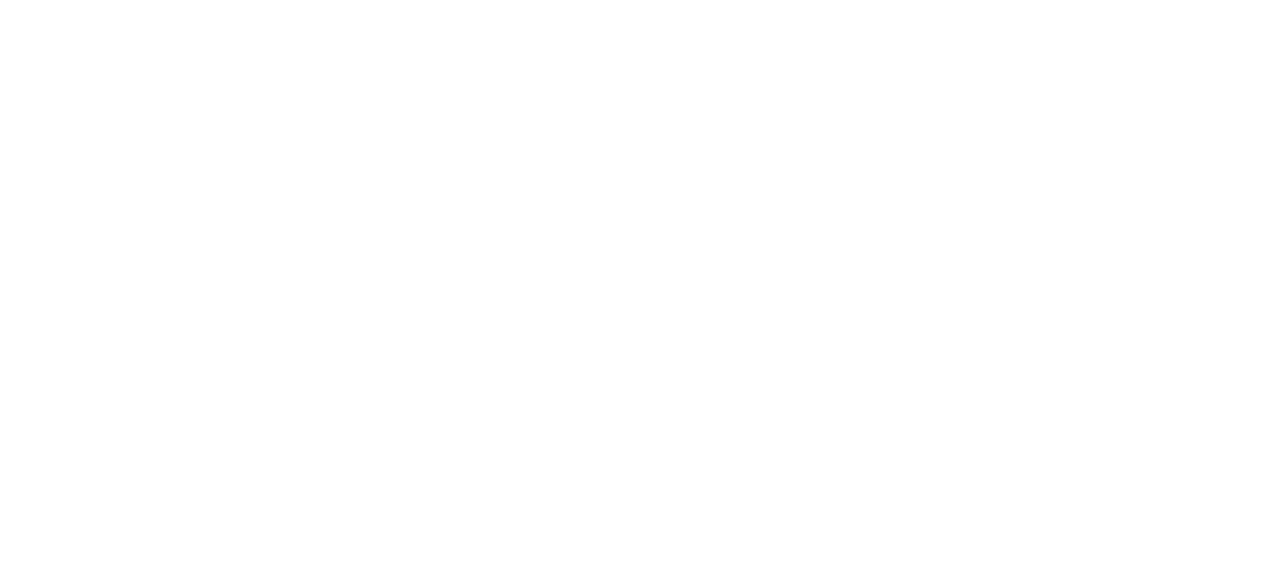 scroll, scrollTop: 0, scrollLeft: 0, axis: both 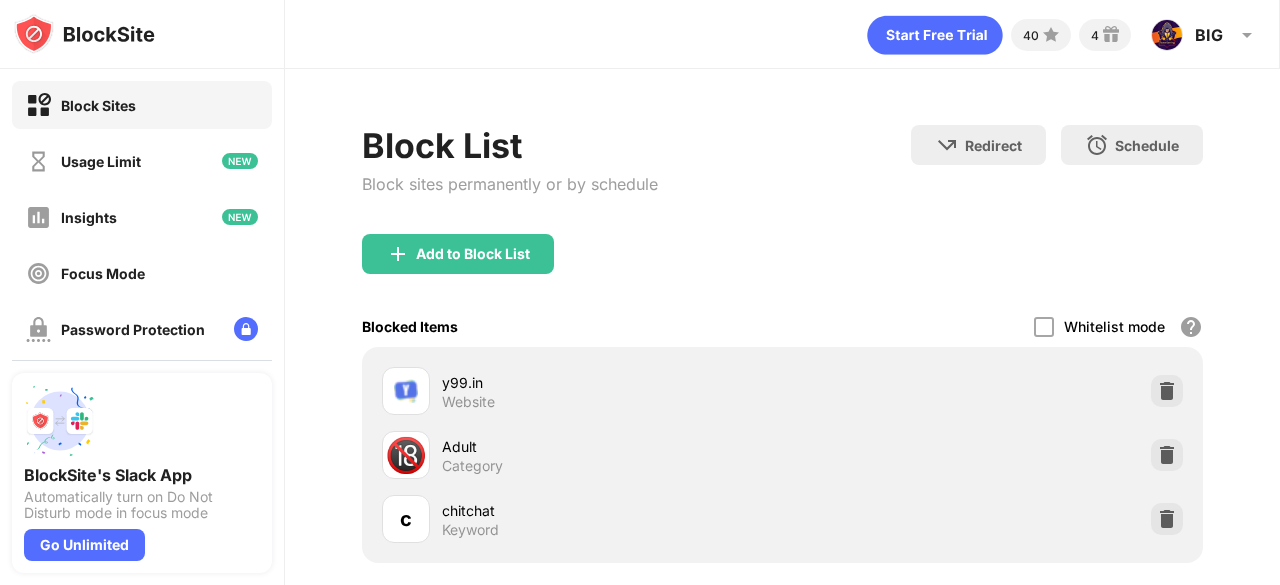 click on "Focus Mode" at bounding box center (142, 273) 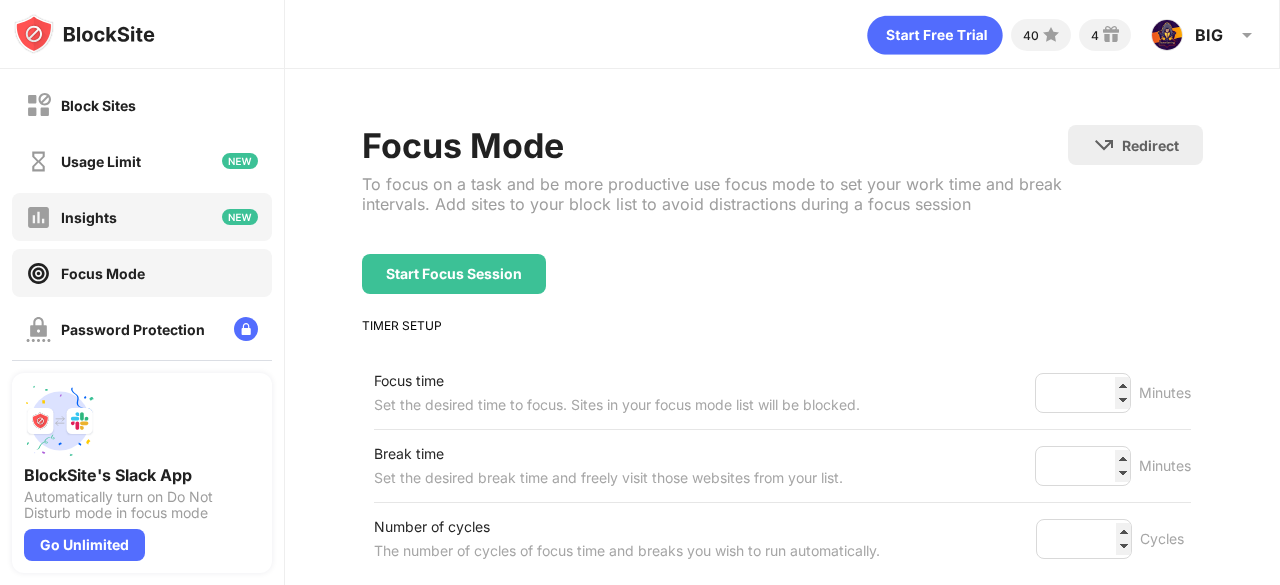 click on "Insights" at bounding box center (142, 217) 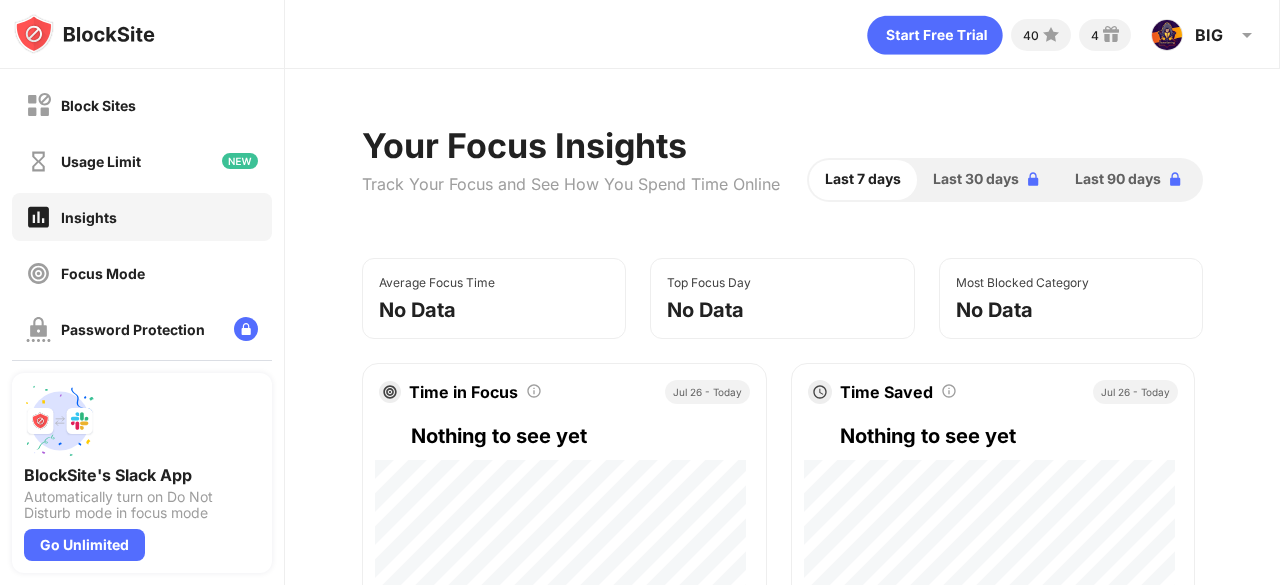 click on "Usage Limit" at bounding box center [142, 161] 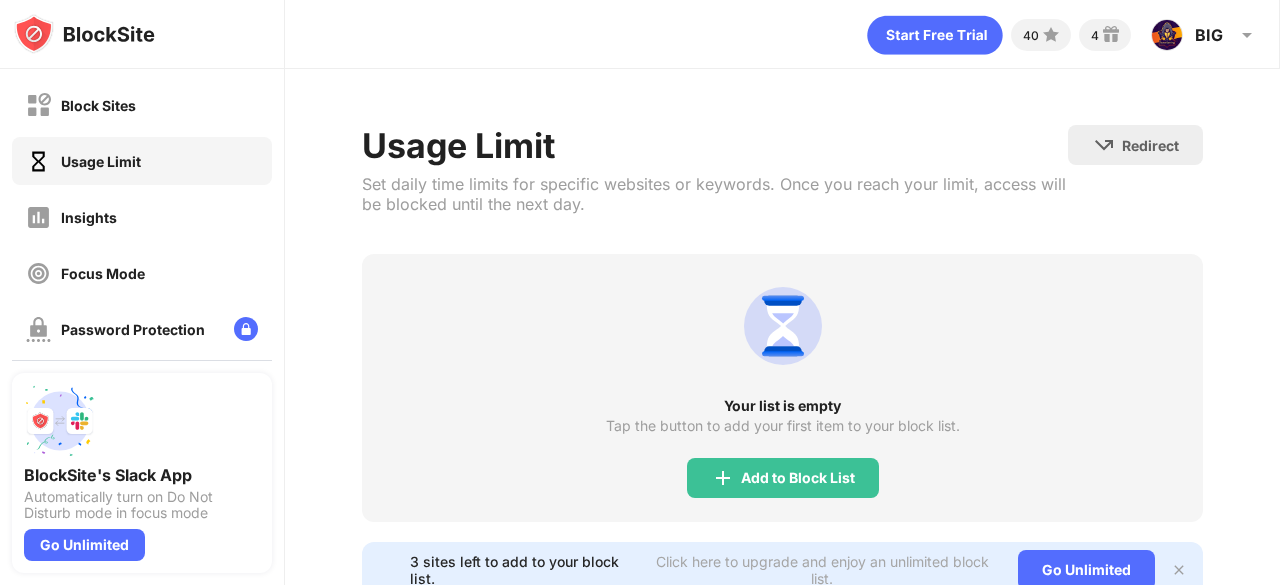 scroll, scrollTop: 82, scrollLeft: 0, axis: vertical 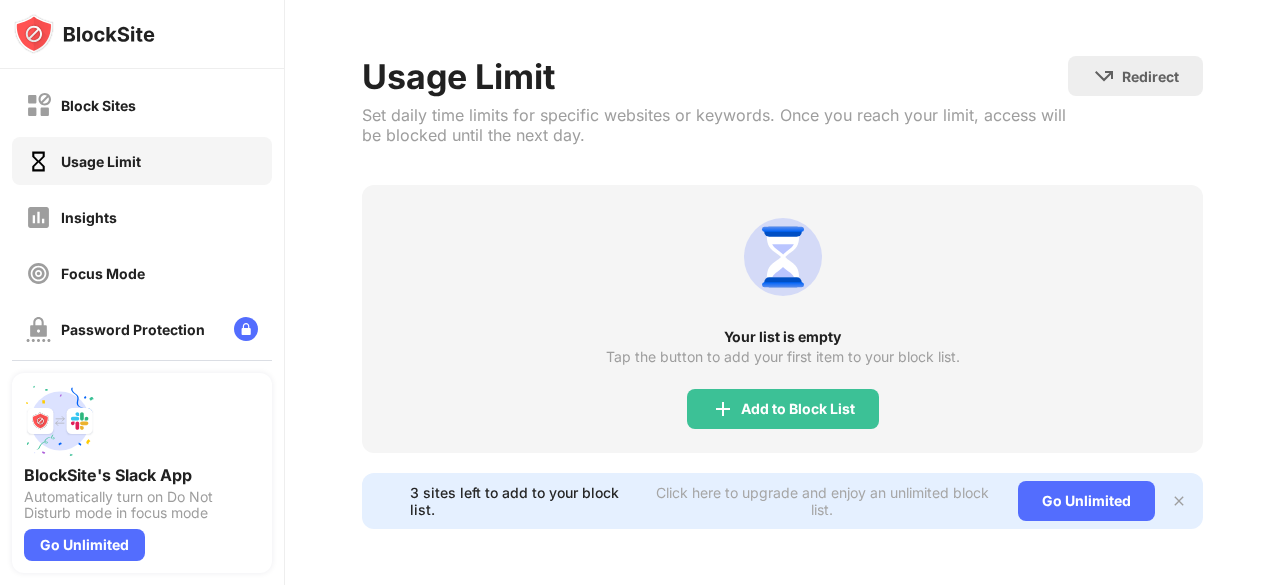 click on "Your list is empty Tap the button to add your first item to your block list. Add to Block List" at bounding box center (782, 319) 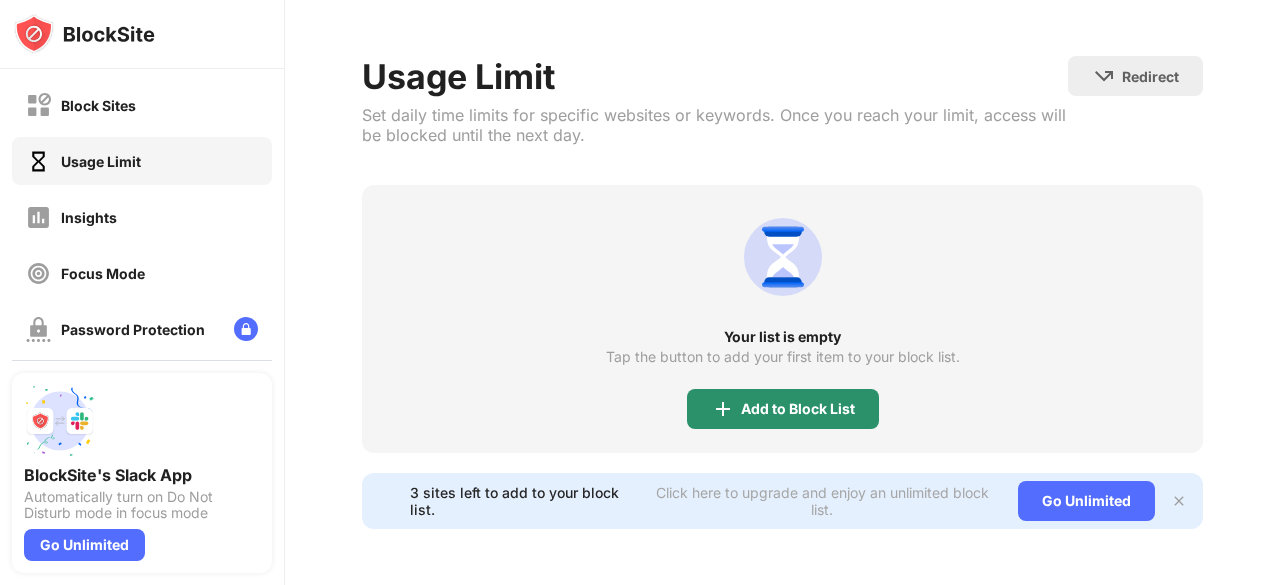 click on "Add to Block List" at bounding box center (783, 409) 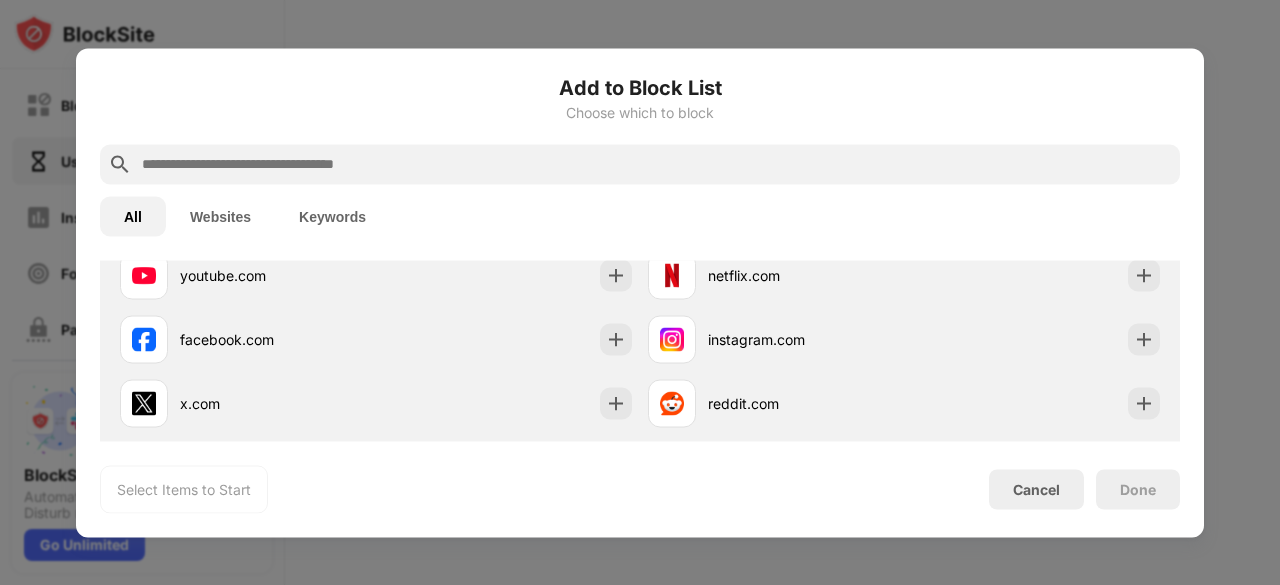scroll, scrollTop: 84, scrollLeft: 0, axis: vertical 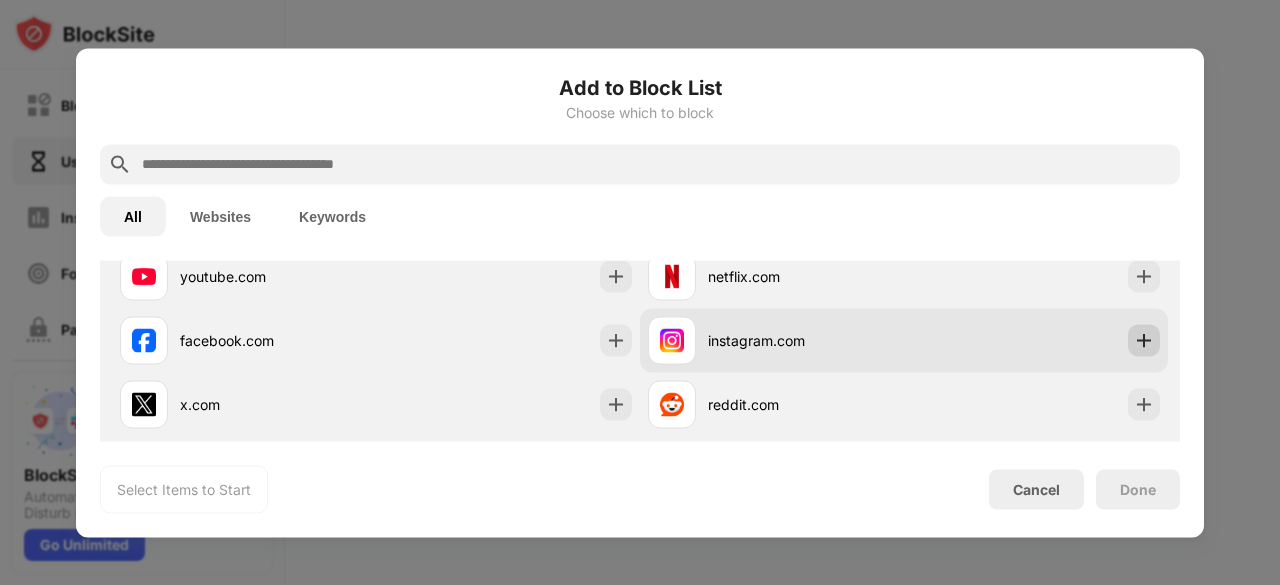 click at bounding box center (1144, 340) 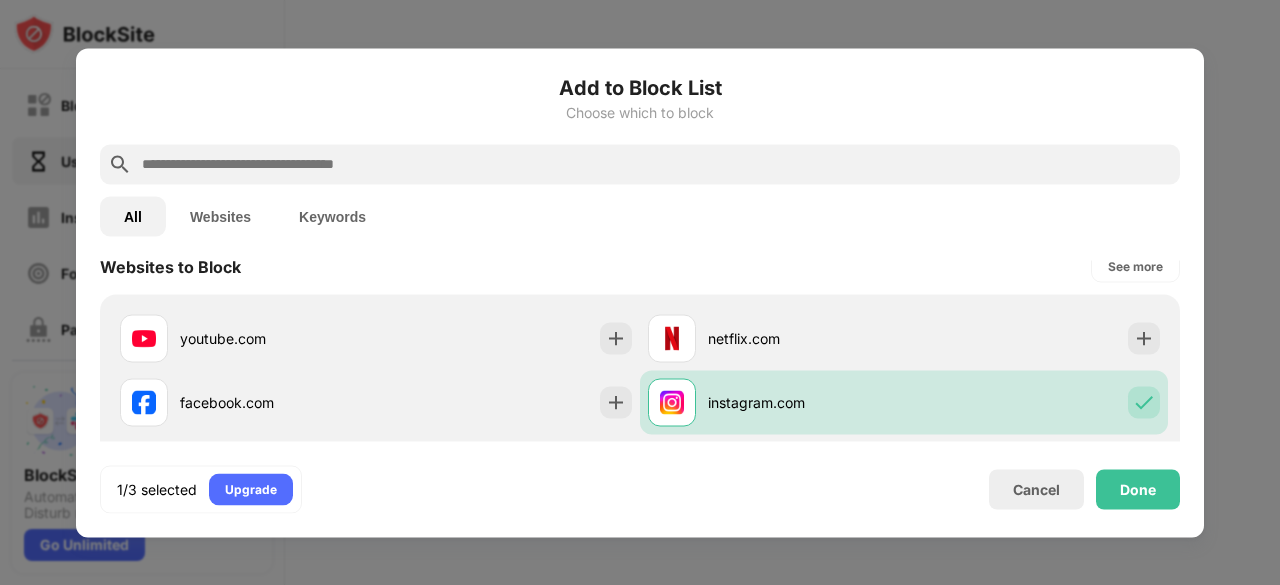 scroll, scrollTop: 56, scrollLeft: 0, axis: vertical 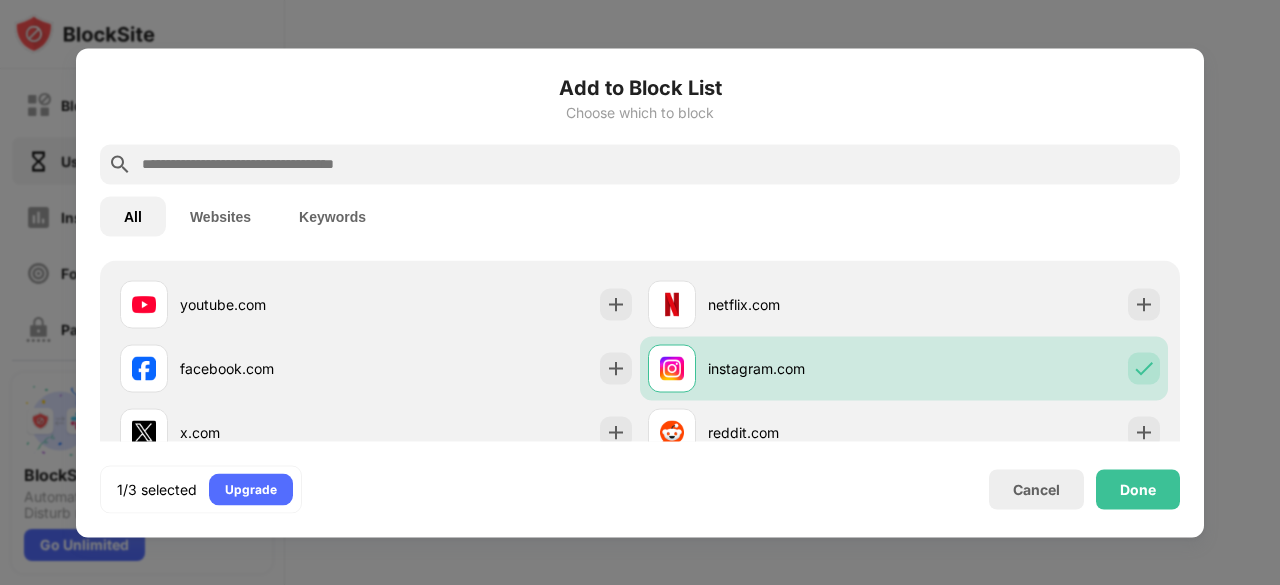 click on "Websites" at bounding box center [220, 216] 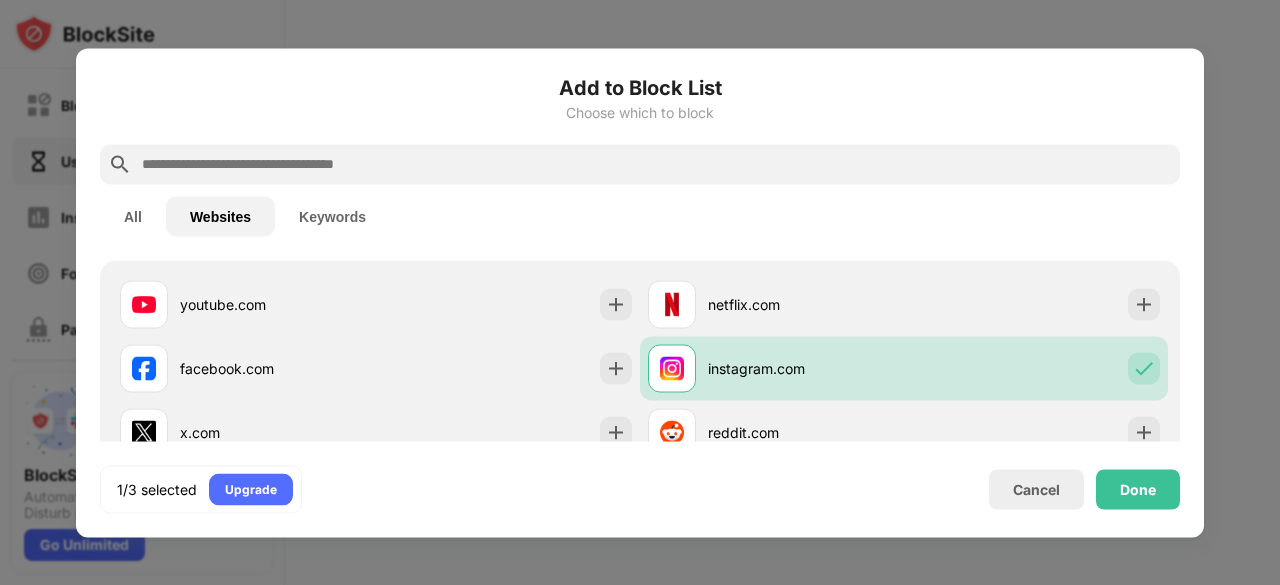 scroll, scrollTop: 0, scrollLeft: 0, axis: both 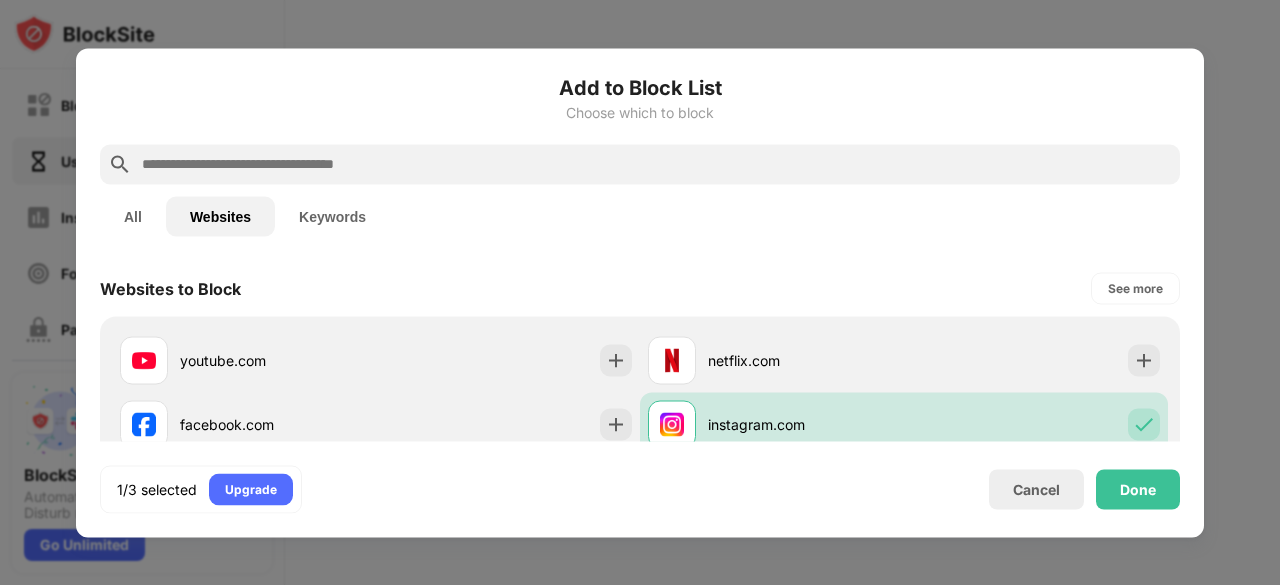 click on "Keywords" at bounding box center (332, 216) 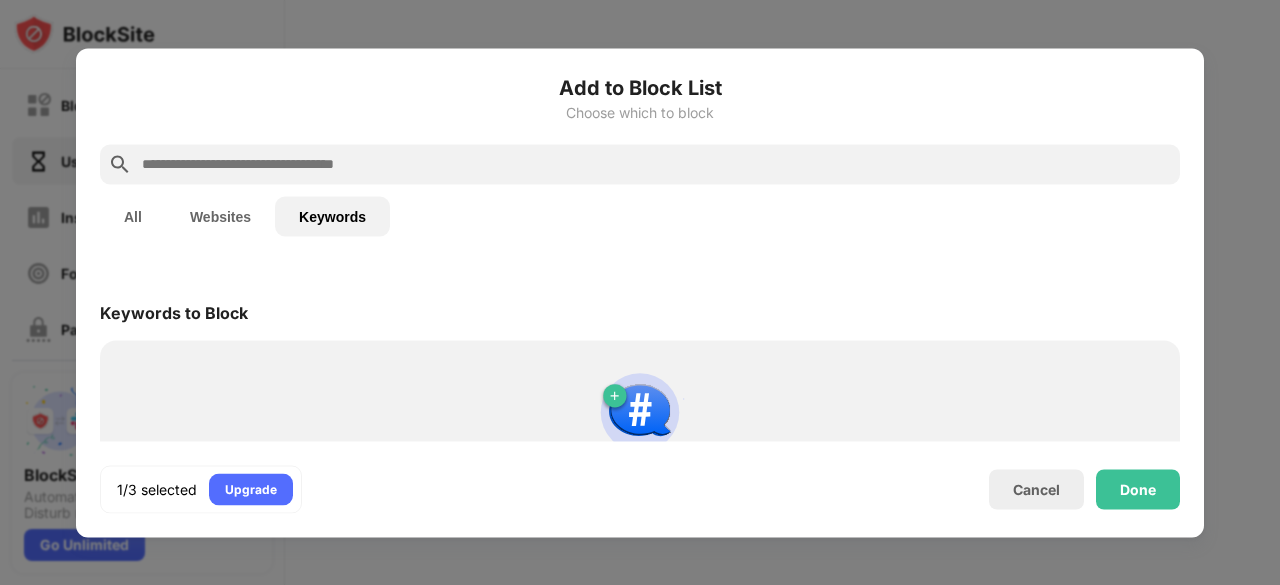click on "Websites" at bounding box center (220, 216) 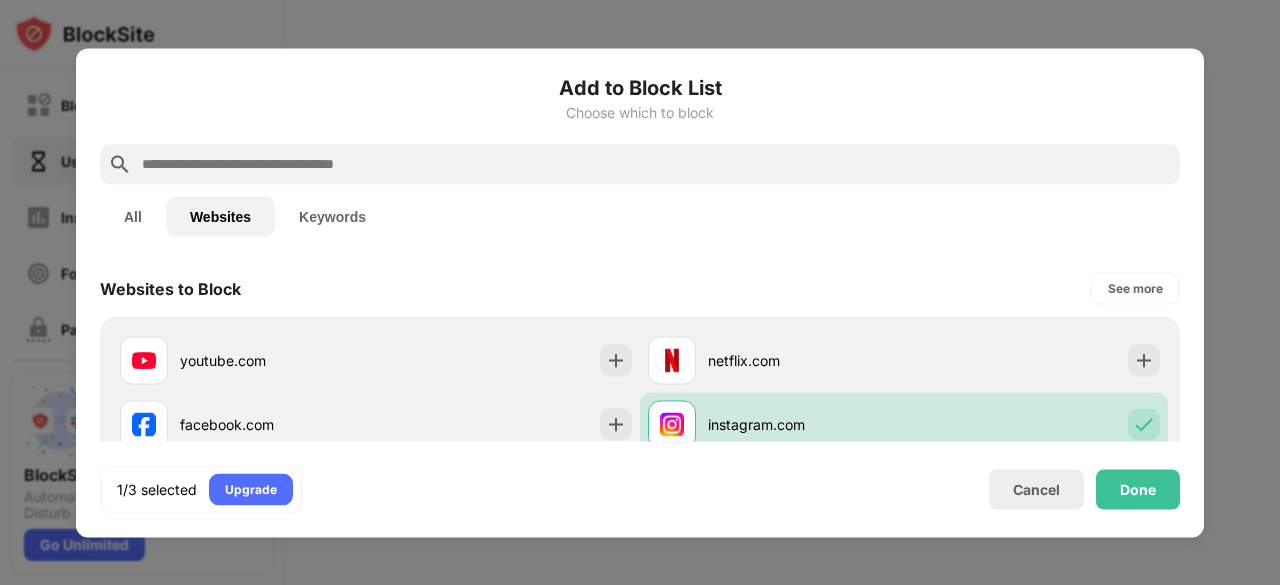 click on "All" at bounding box center [133, 216] 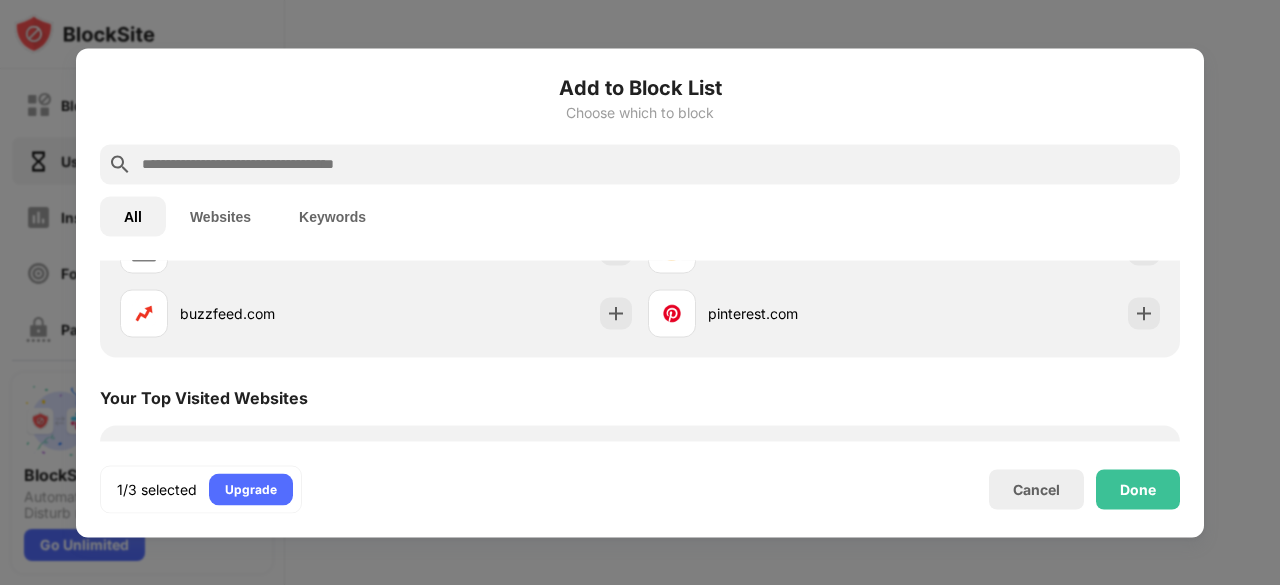 scroll, scrollTop: 300, scrollLeft: 0, axis: vertical 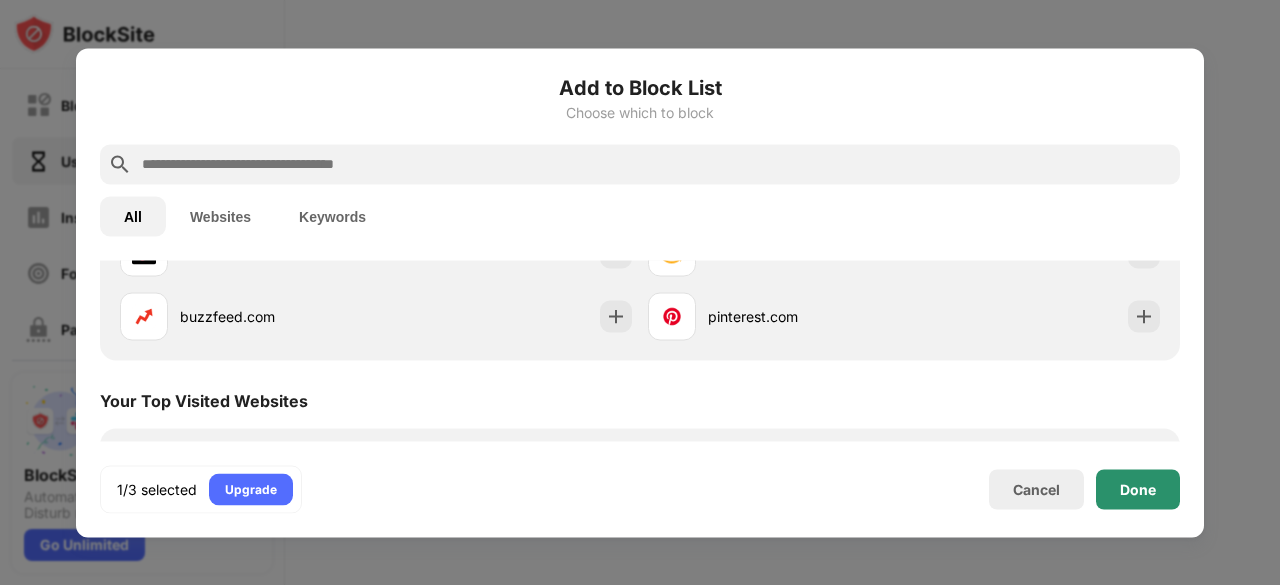click on "Done" at bounding box center [1138, 489] 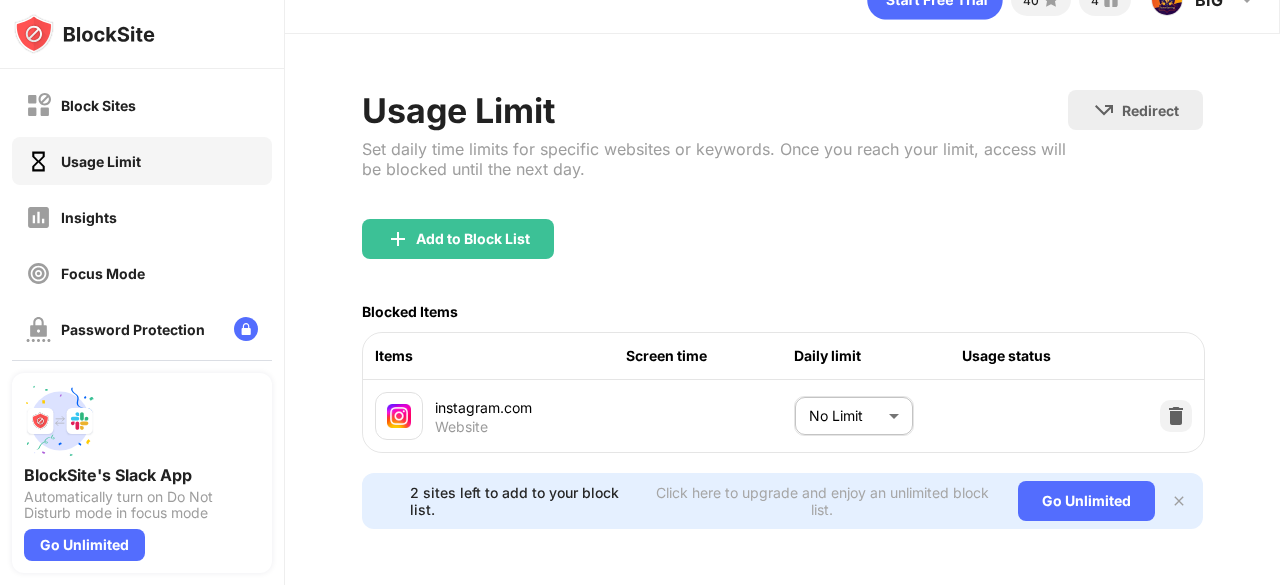 scroll, scrollTop: 55, scrollLeft: 0, axis: vertical 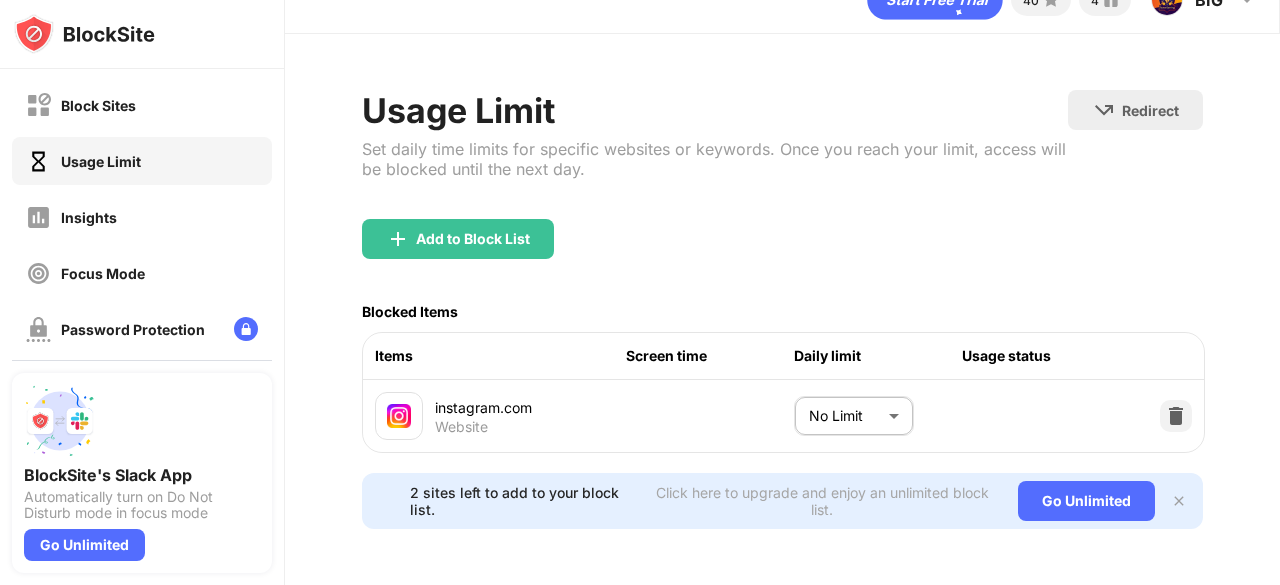 click on "Block Sites Usage Limit Insights Focus Mode Password Protection Custom Block Page Settings About Blocking Sync with other devices Disabled BlockSite's Slack App Automatically turn on Do Not Disturb mode in focus mode Go Unlimited 40 4 BIG BIG BULL GAMING View Account Insights Premium Rewards Settings Support Log Out Usage Limit Set daily time limits for specific websites or keywords. Once you reach your limit, access will be blocked until the next day. Redirect Choose a site to be redirected to when blocking is active Add to Block List Blocked Items Items Screen time Daily limit Usage status instagram.com Website No Limit ******** ​ 2 sites left to add to your block list. Click here to upgrade and enjoy an unlimited block list. Go Unlimited" at bounding box center [640, 292] 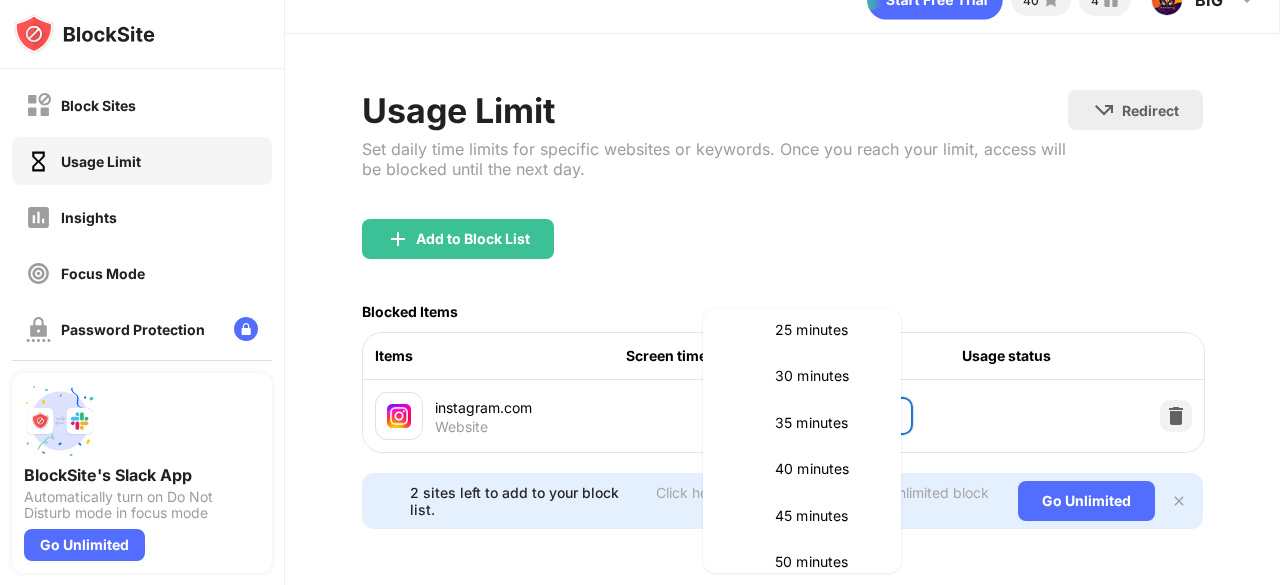 scroll, scrollTop: 255, scrollLeft: 0, axis: vertical 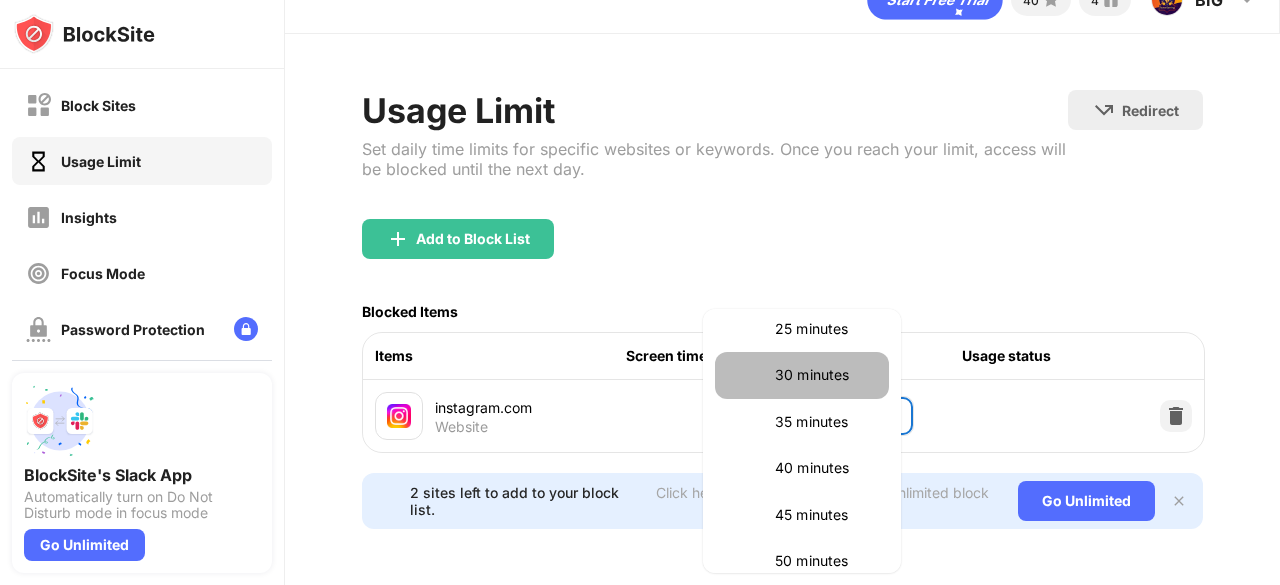 click on "30 minutes" at bounding box center (802, 375) 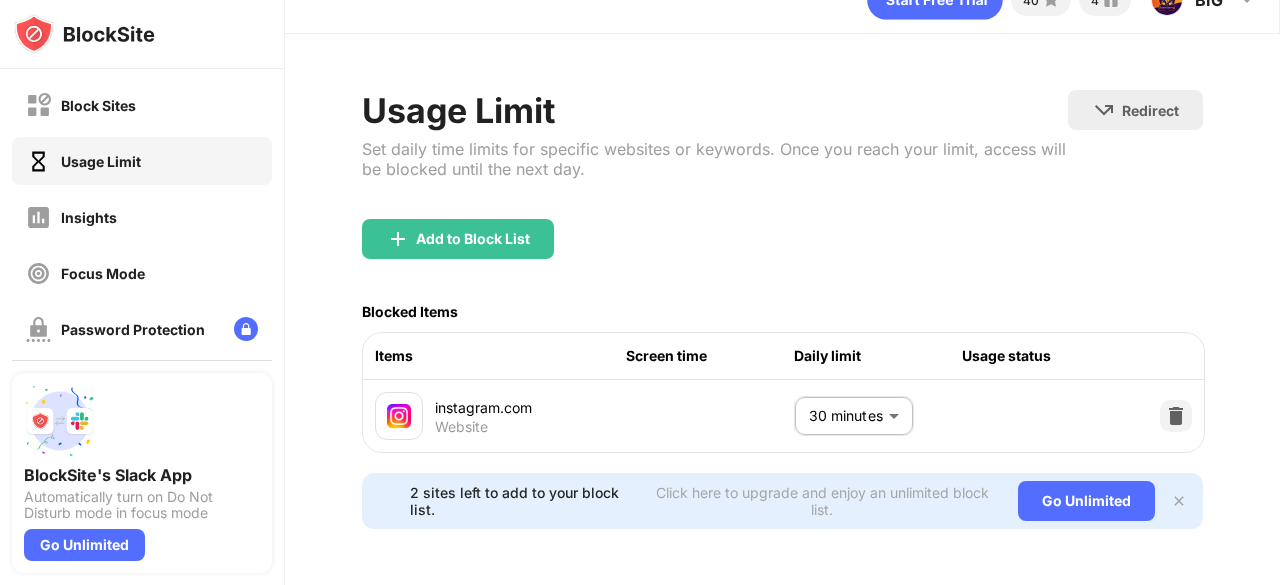 click at bounding box center (1179, 501) 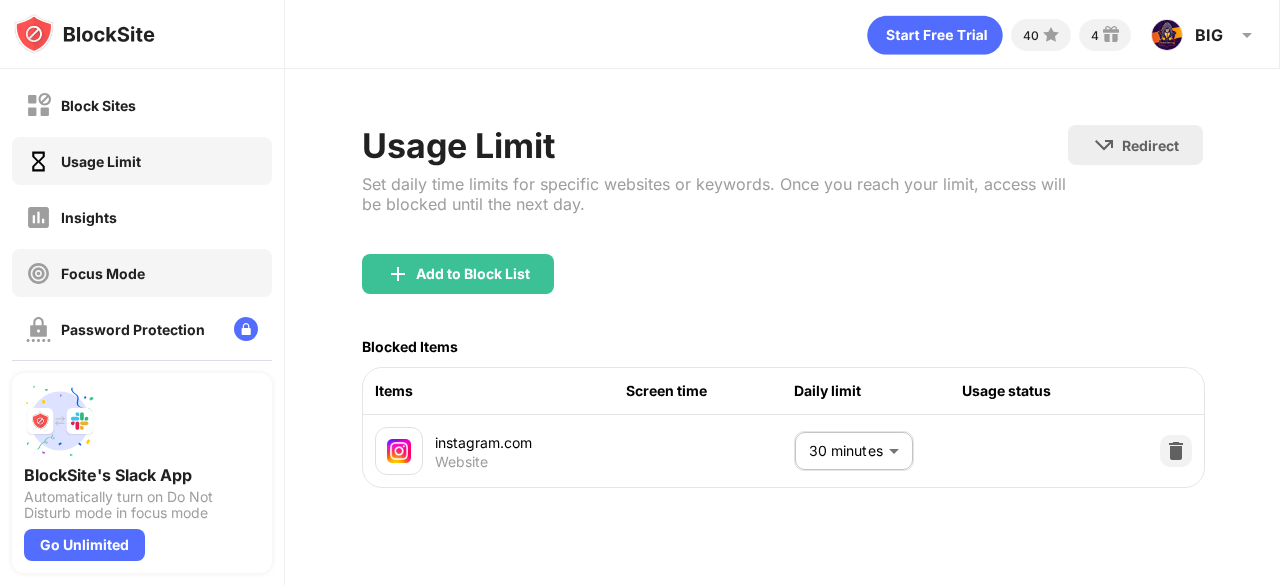click on "Focus Mode" at bounding box center (103, 273) 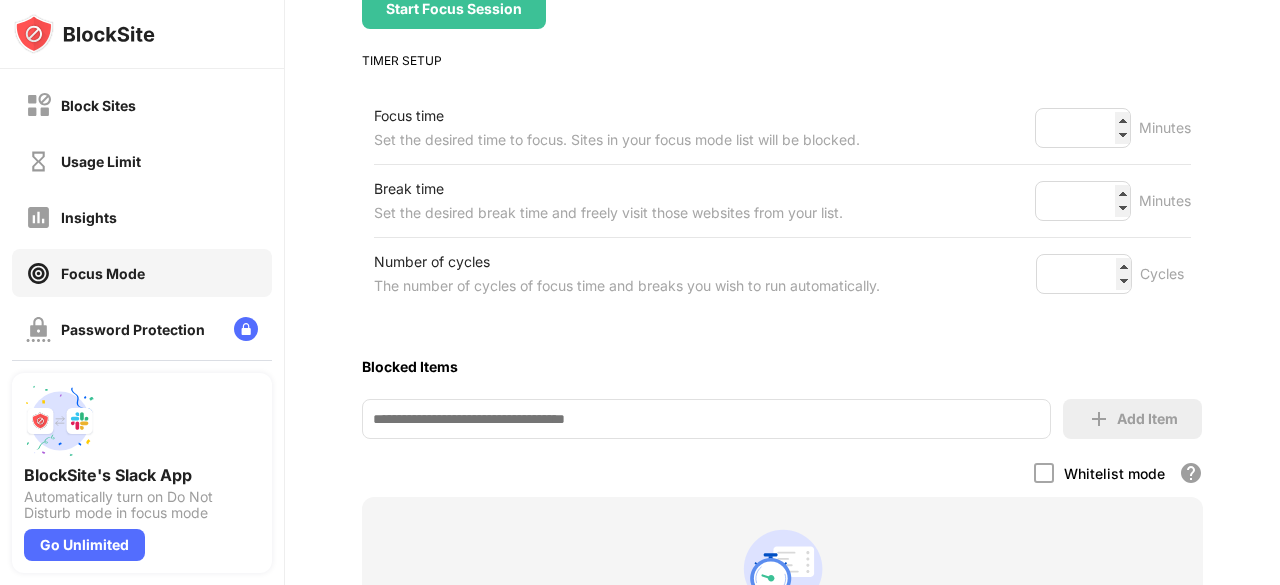 scroll, scrollTop: 267, scrollLeft: 0, axis: vertical 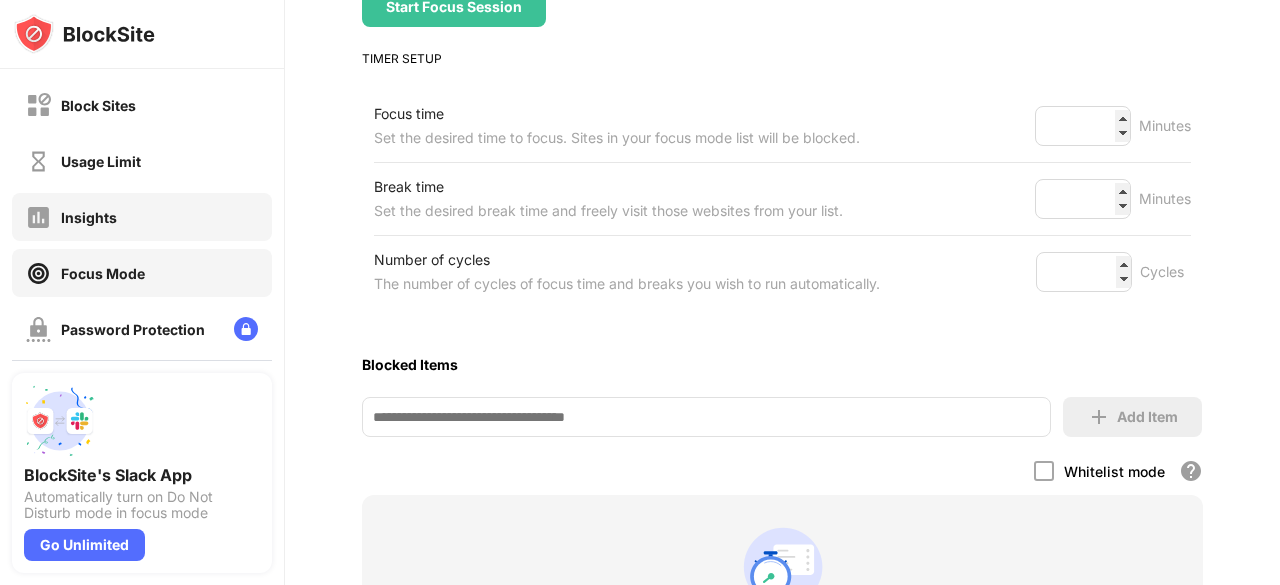click on "Insights" at bounding box center (89, 217) 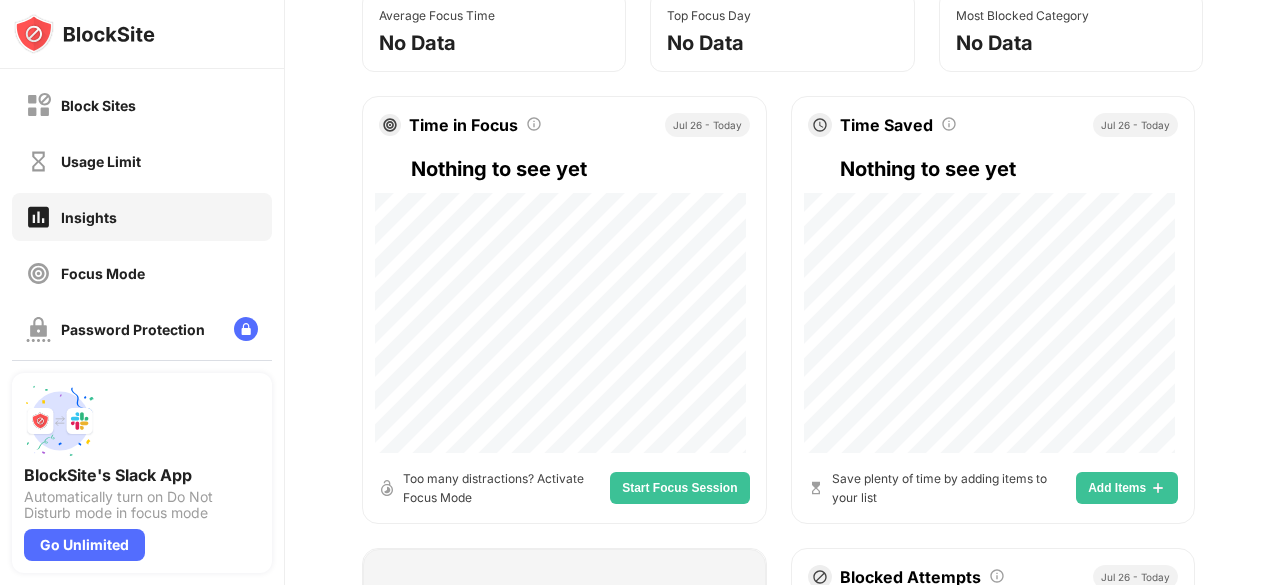scroll, scrollTop: 268, scrollLeft: 0, axis: vertical 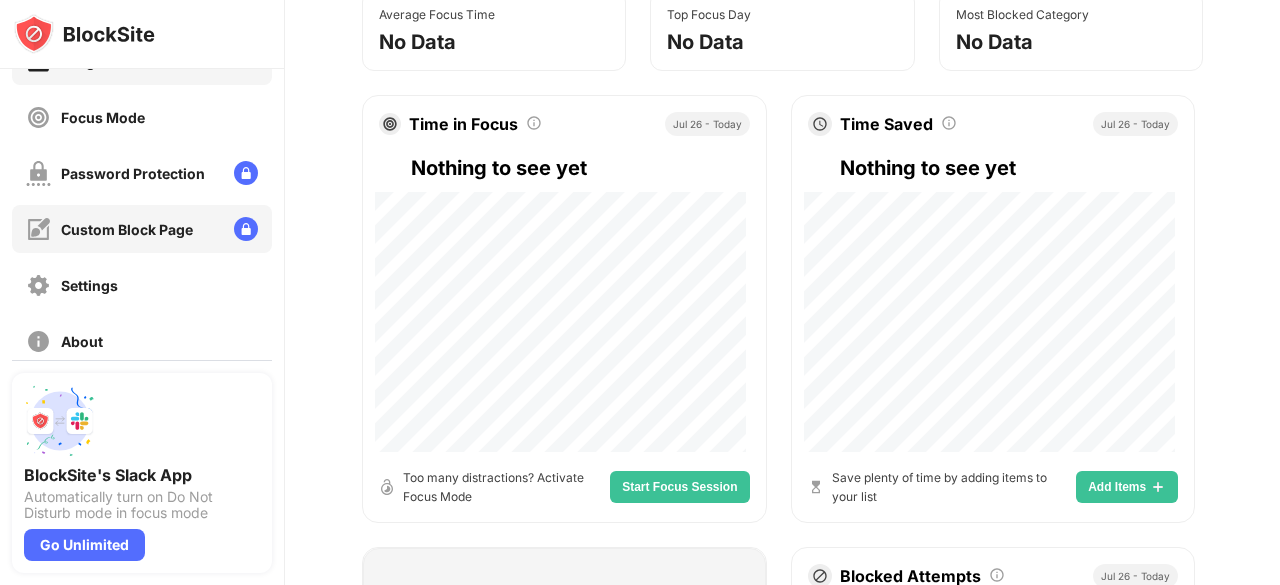 drag, startPoint x: 174, startPoint y: 228, endPoint x: 110, endPoint y: 161, distance: 92.65527 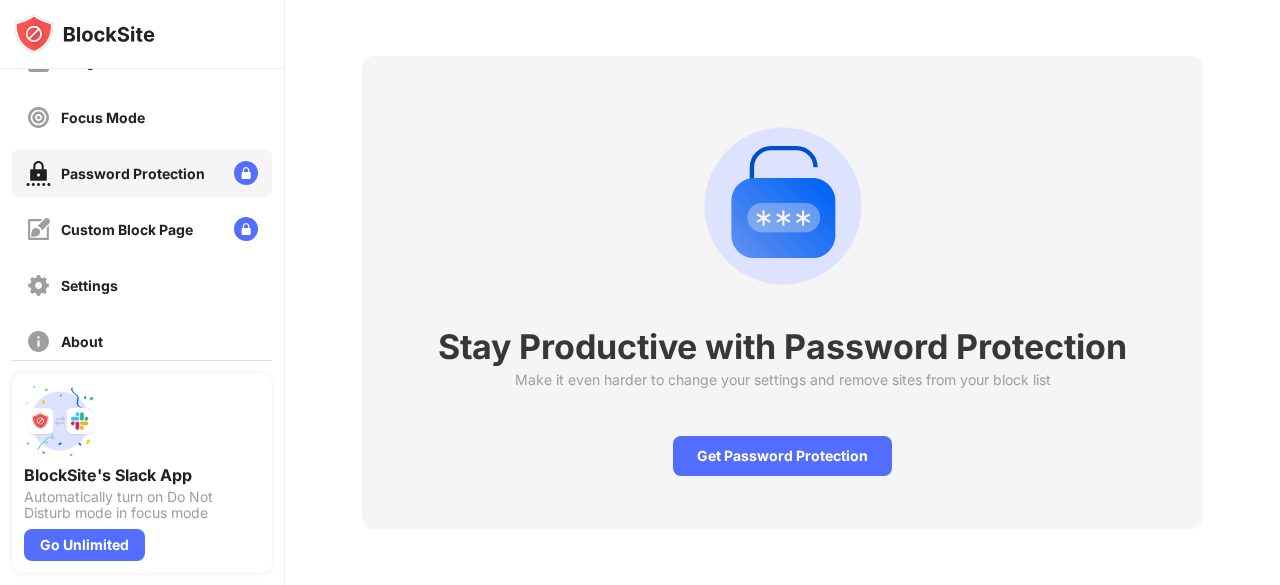 scroll, scrollTop: 84, scrollLeft: 0, axis: vertical 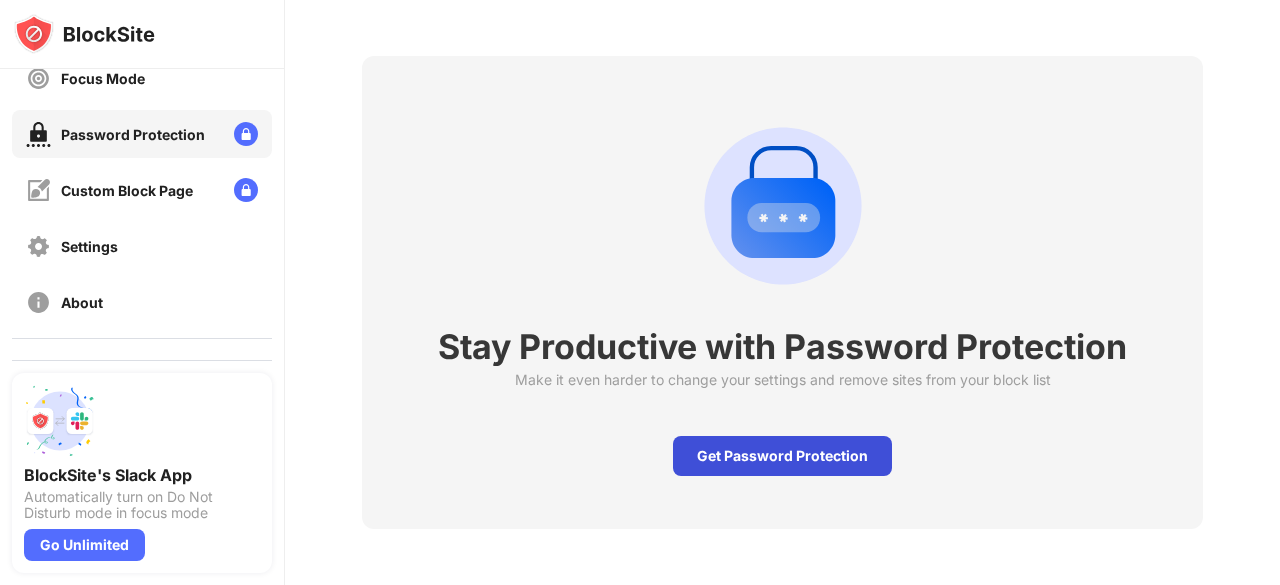 click on "Get Password Protection" at bounding box center (782, 456) 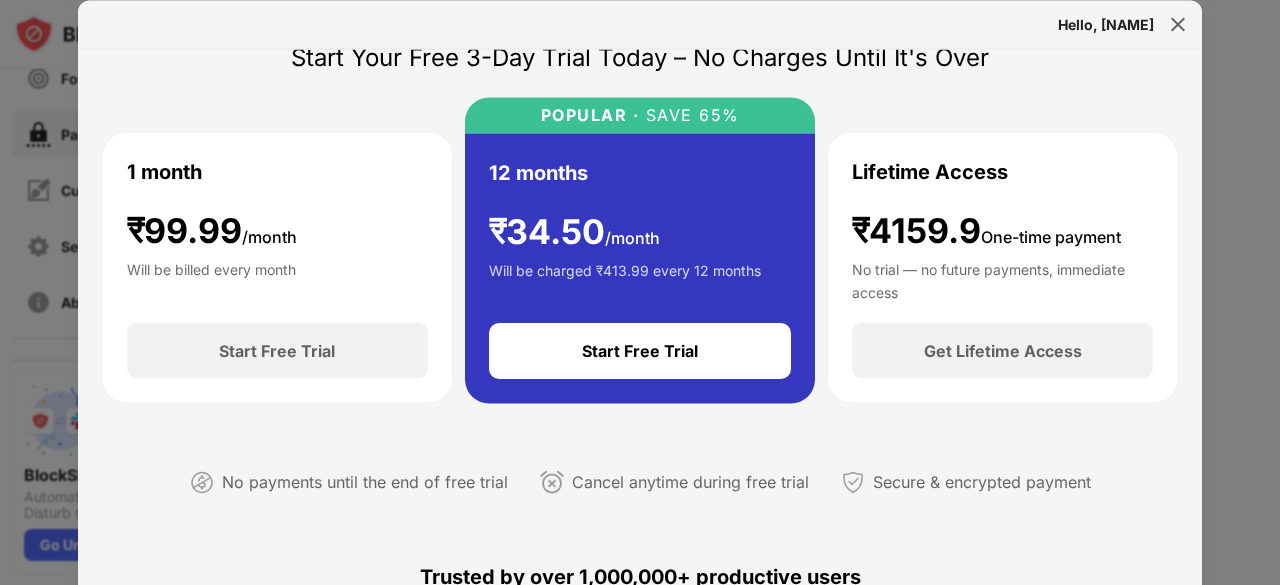 scroll, scrollTop: 0, scrollLeft: 0, axis: both 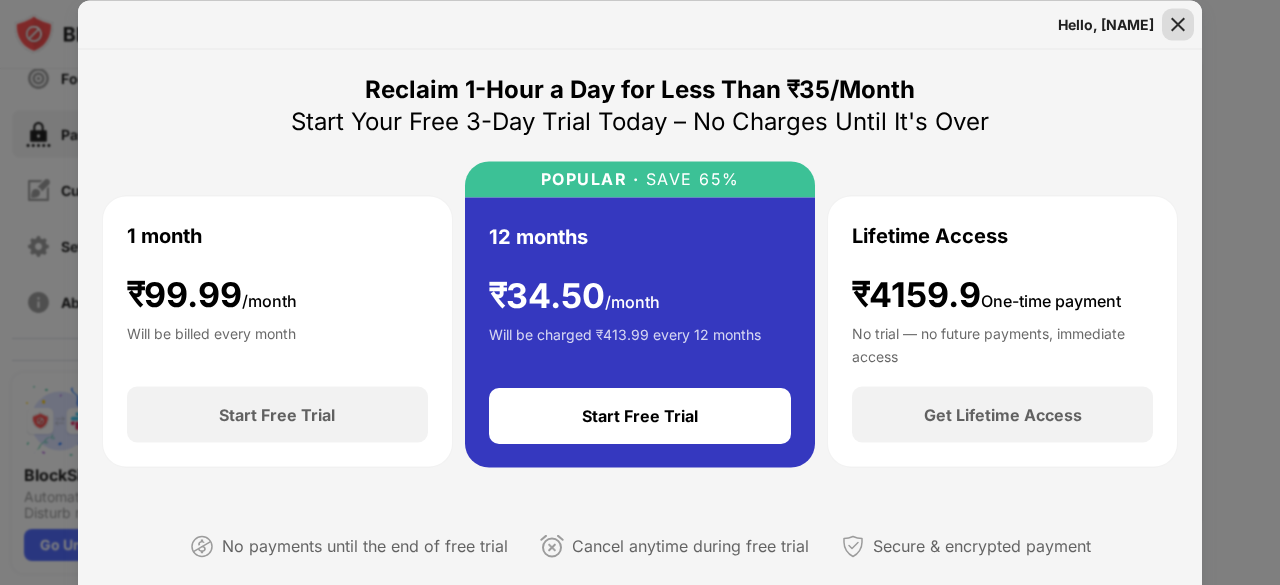 click at bounding box center [1178, 24] 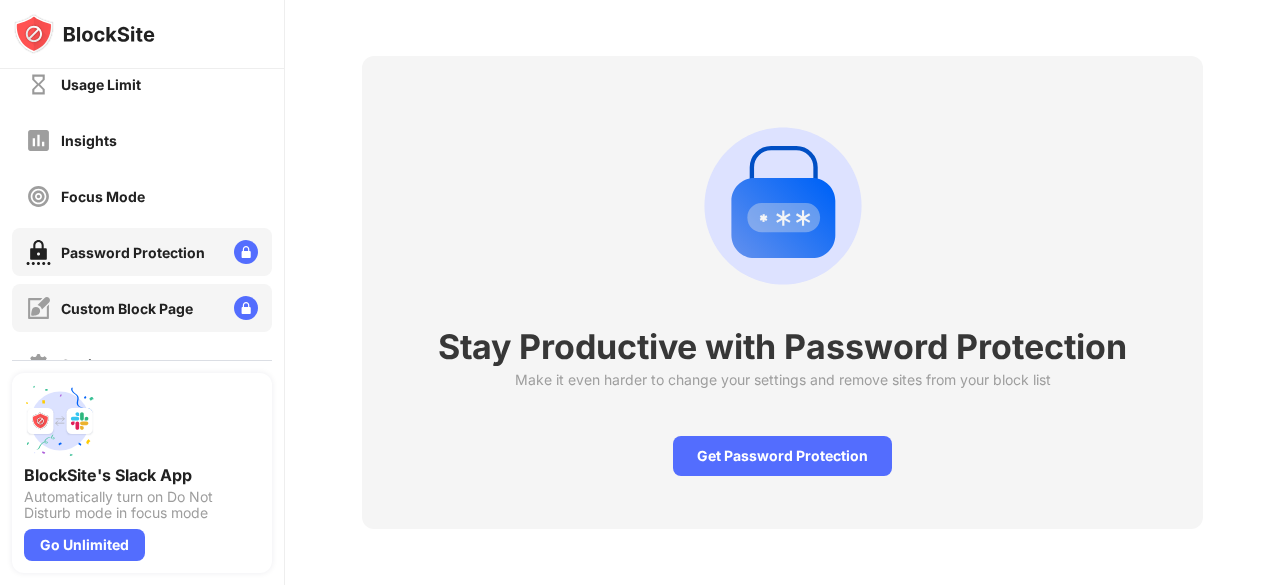 scroll, scrollTop: 76, scrollLeft: 0, axis: vertical 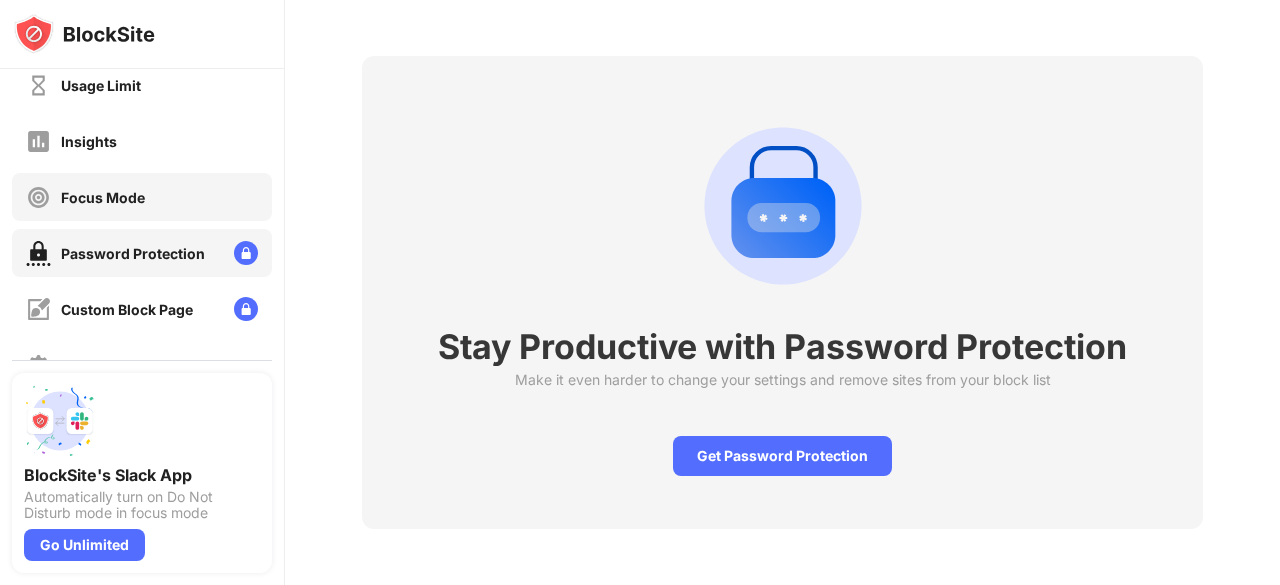 click on "Focus Mode" at bounding box center [142, 197] 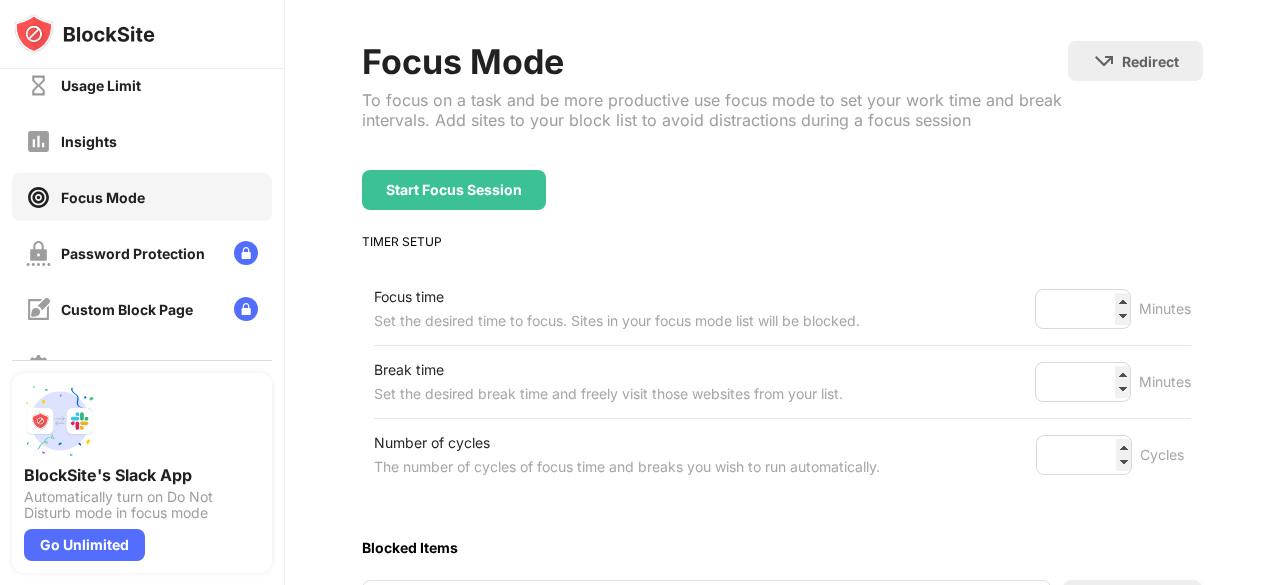 scroll, scrollTop: 268, scrollLeft: 0, axis: vertical 